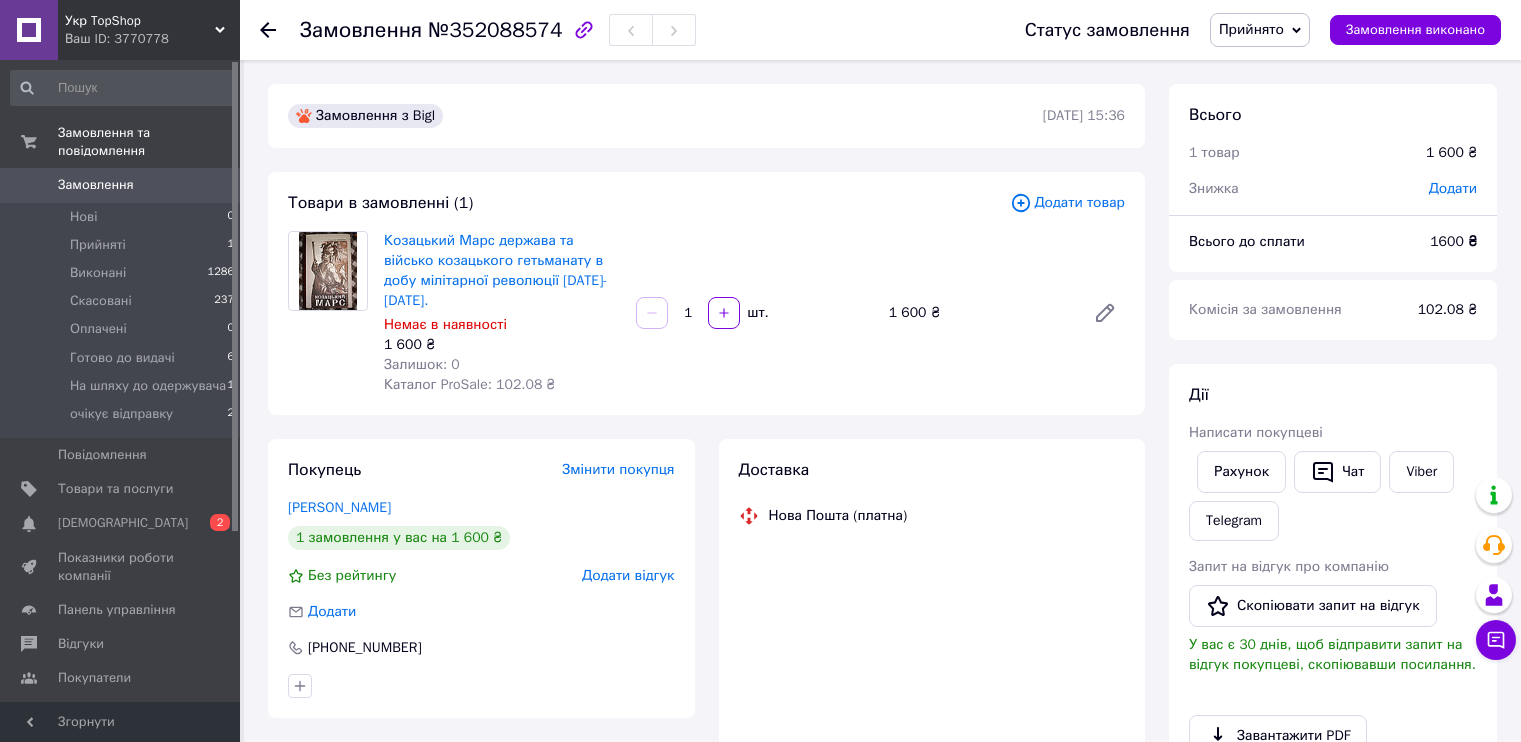 scroll, scrollTop: 0, scrollLeft: 0, axis: both 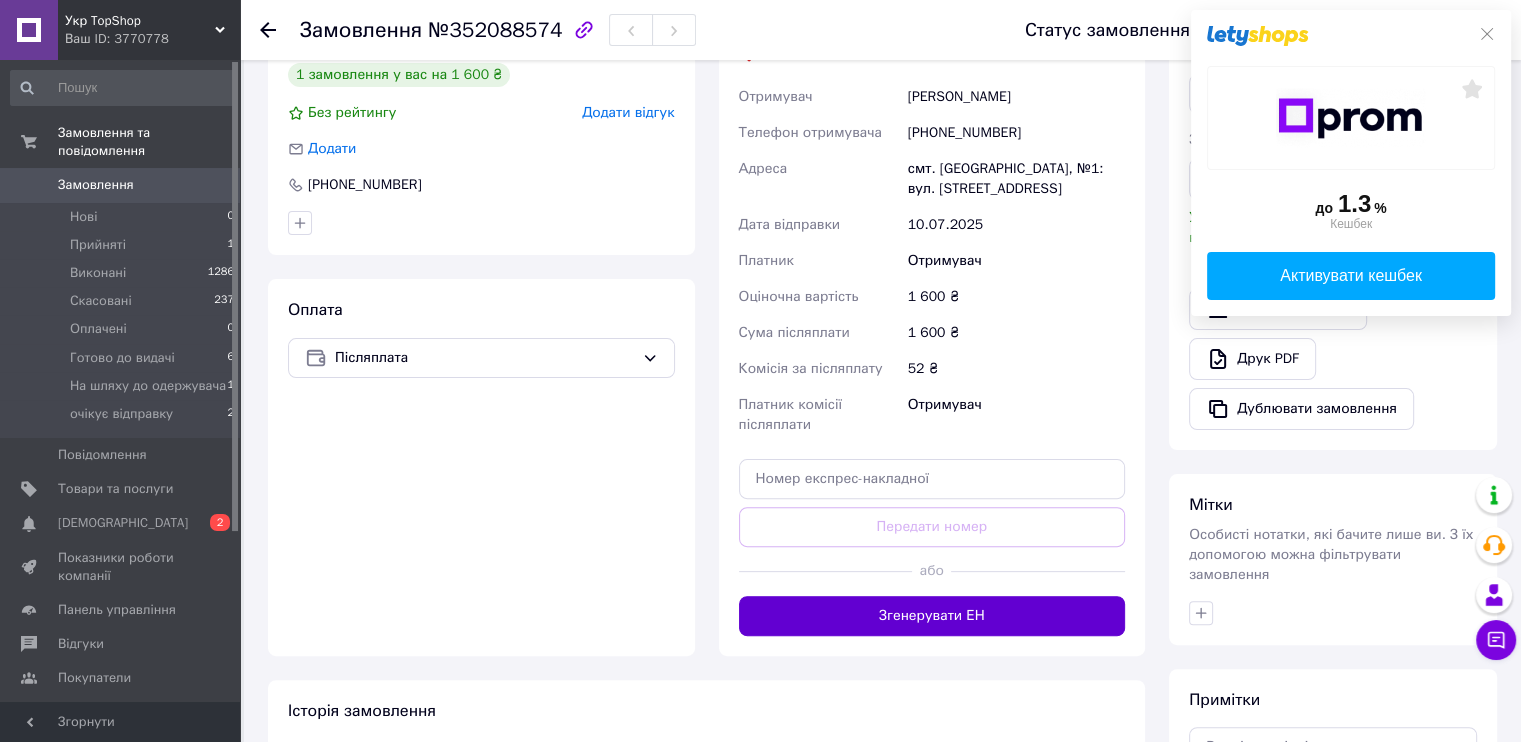 click on "Згенерувати ЕН" at bounding box center [932, 616] 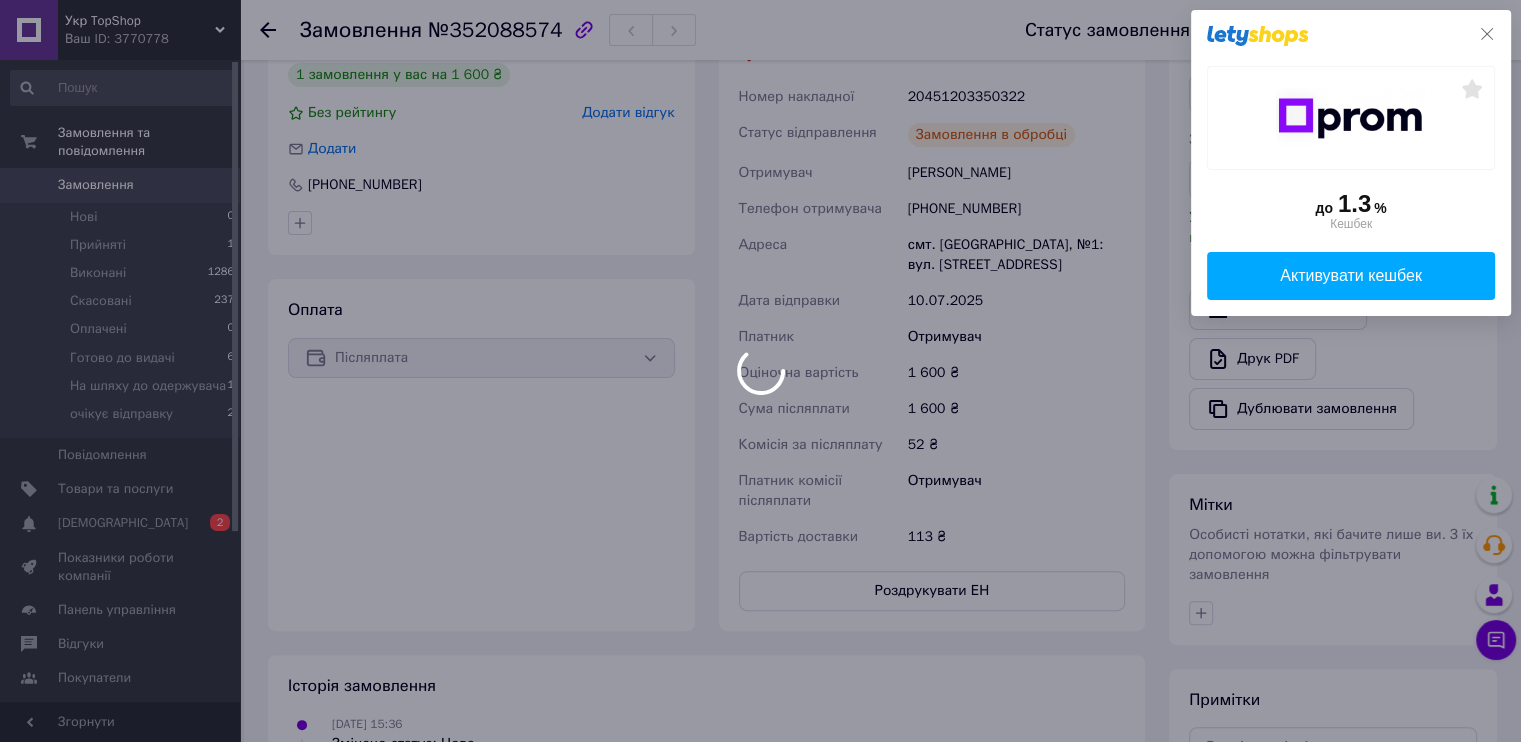 click 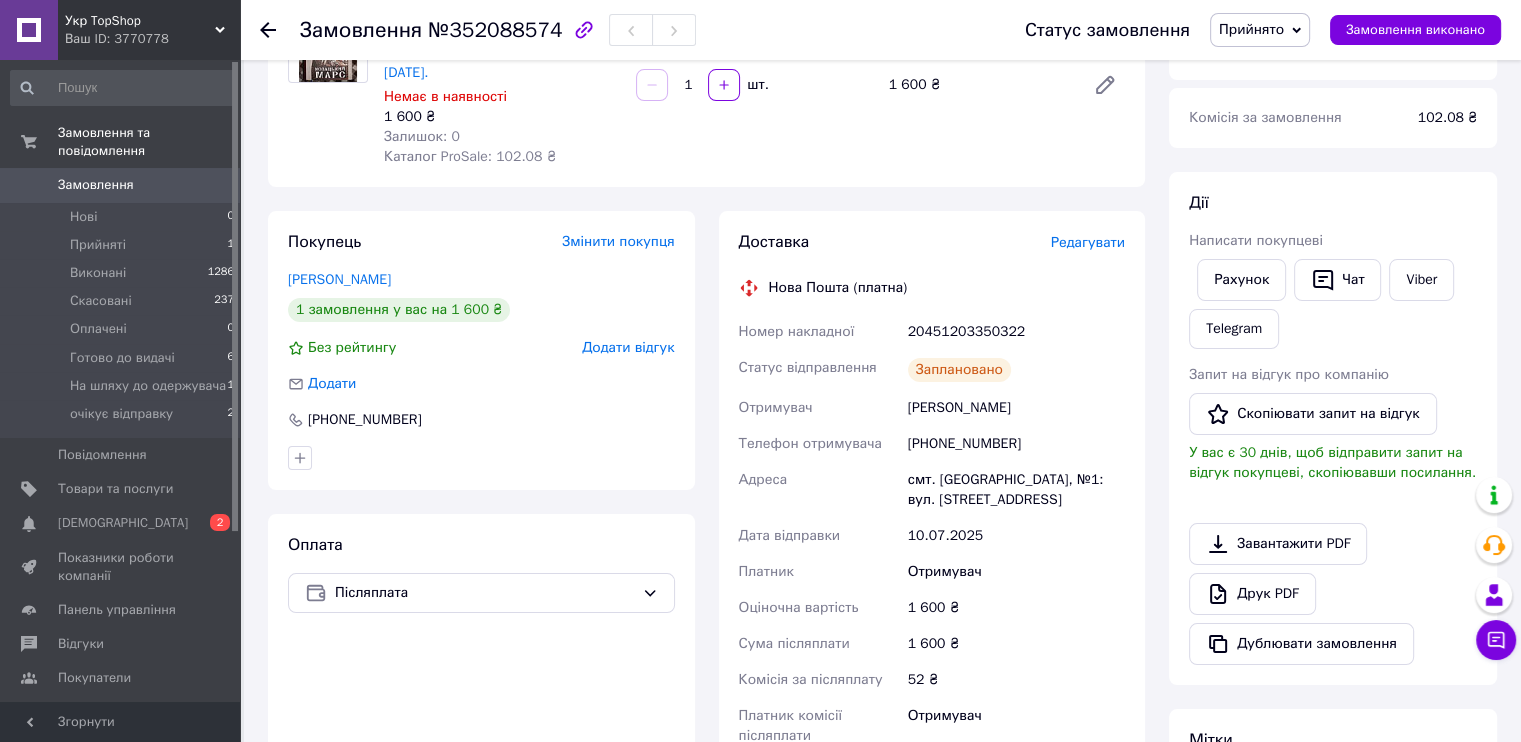 scroll, scrollTop: 227, scrollLeft: 0, axis: vertical 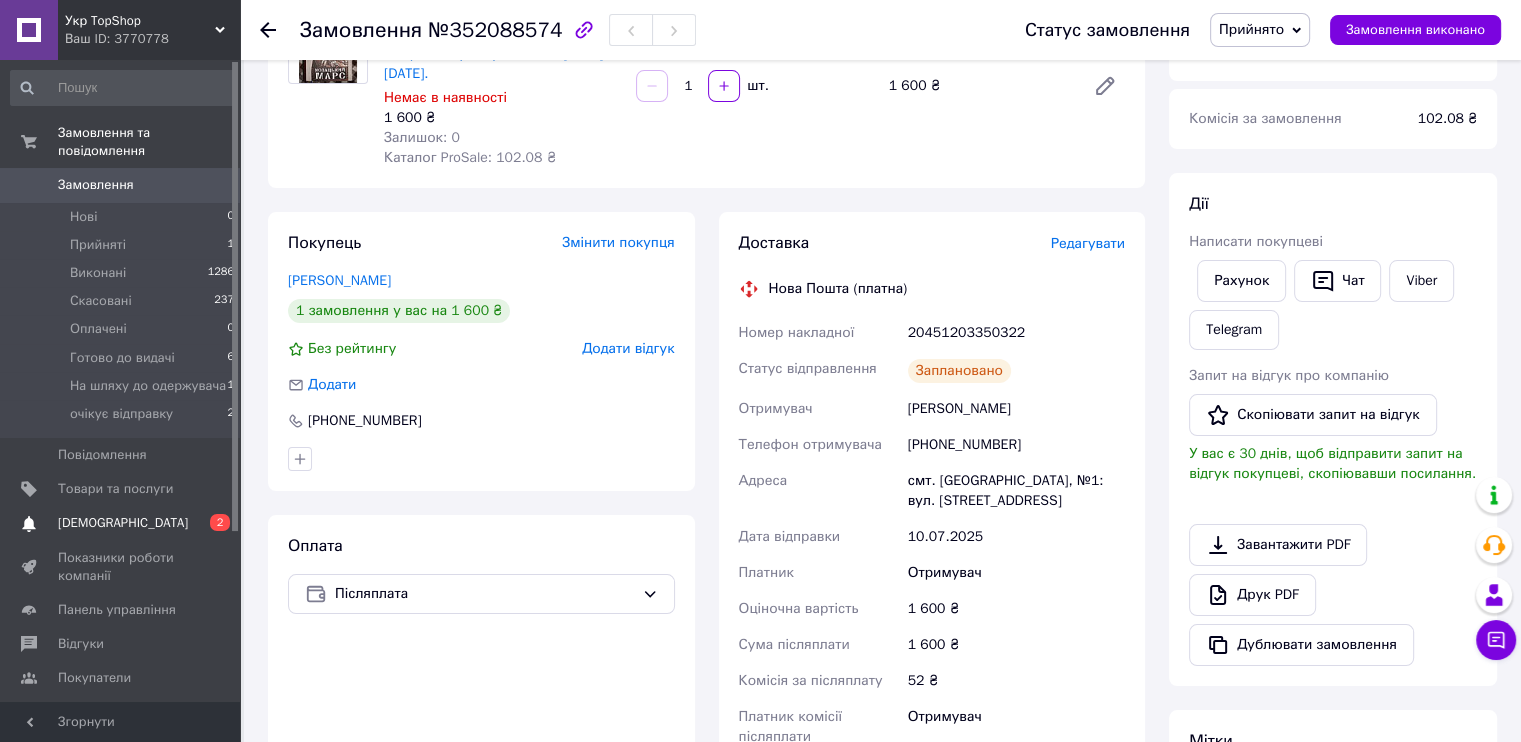 click on "[DEMOGRAPHIC_DATA]" at bounding box center [123, 523] 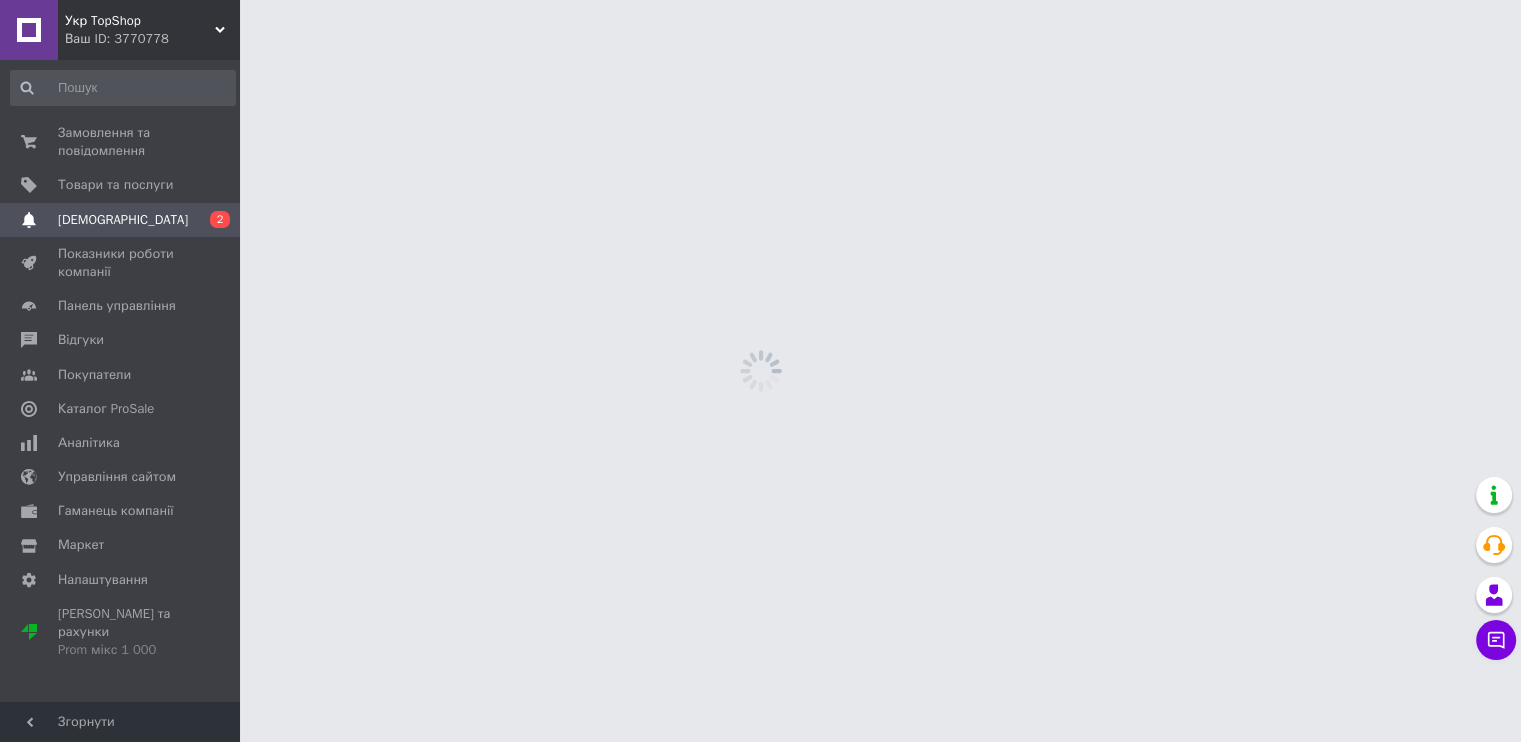 scroll, scrollTop: 0, scrollLeft: 0, axis: both 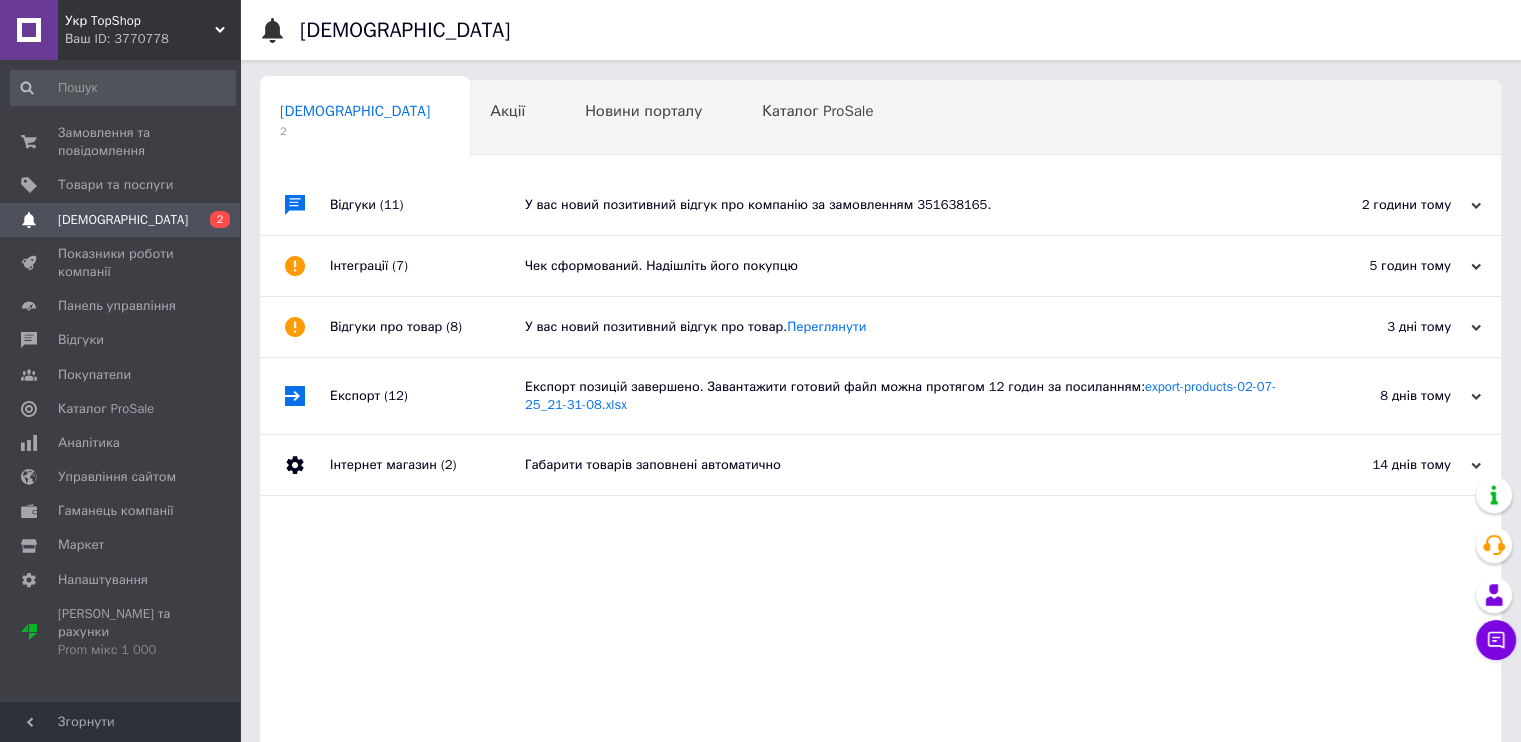click on "У вас новий позитивний відгук про компанію за замовленням 351638165." at bounding box center [903, 205] 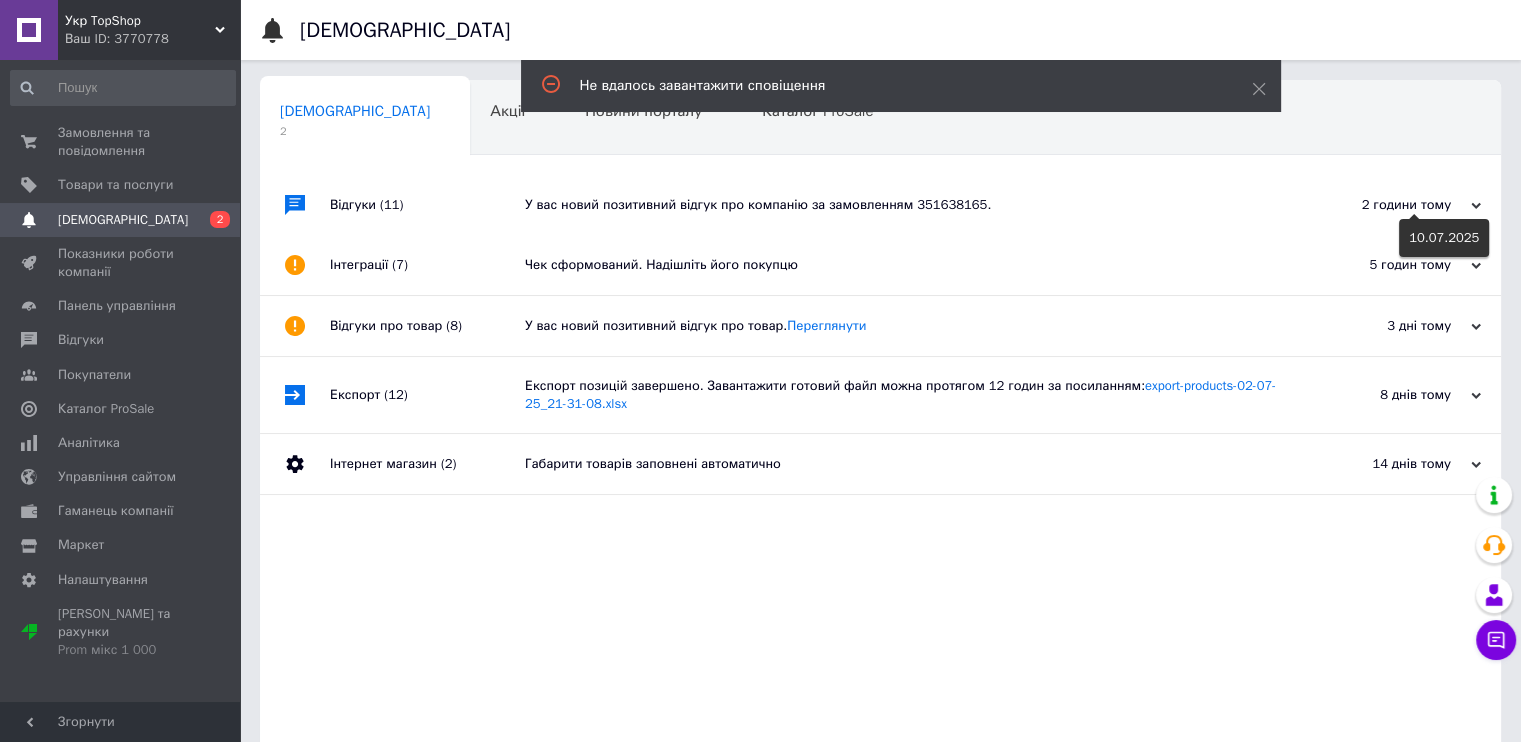 click on "2 години тому" at bounding box center (1381, 205) 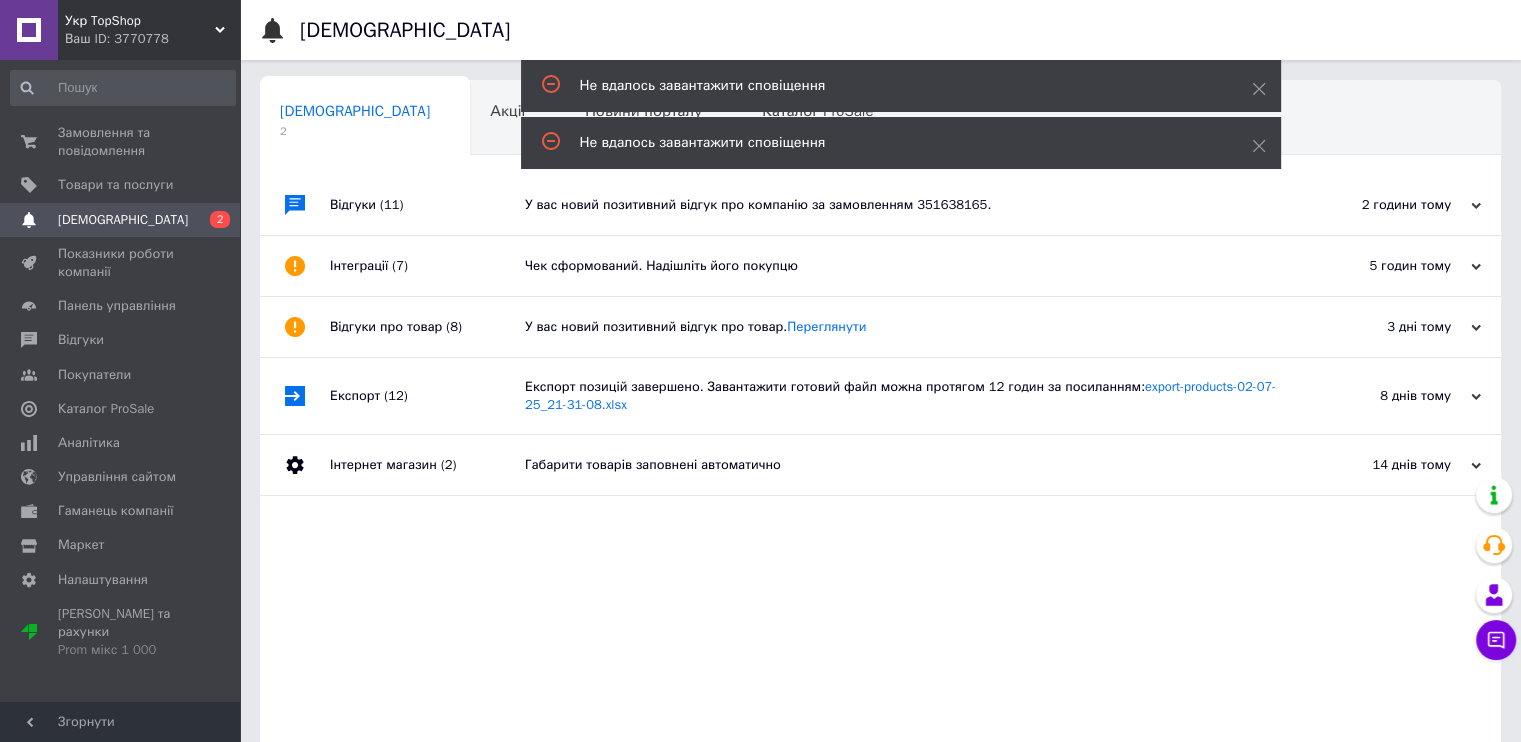 click on "У вас новий позитивний відгук про компанію за замовленням 351638165." at bounding box center [903, 205] 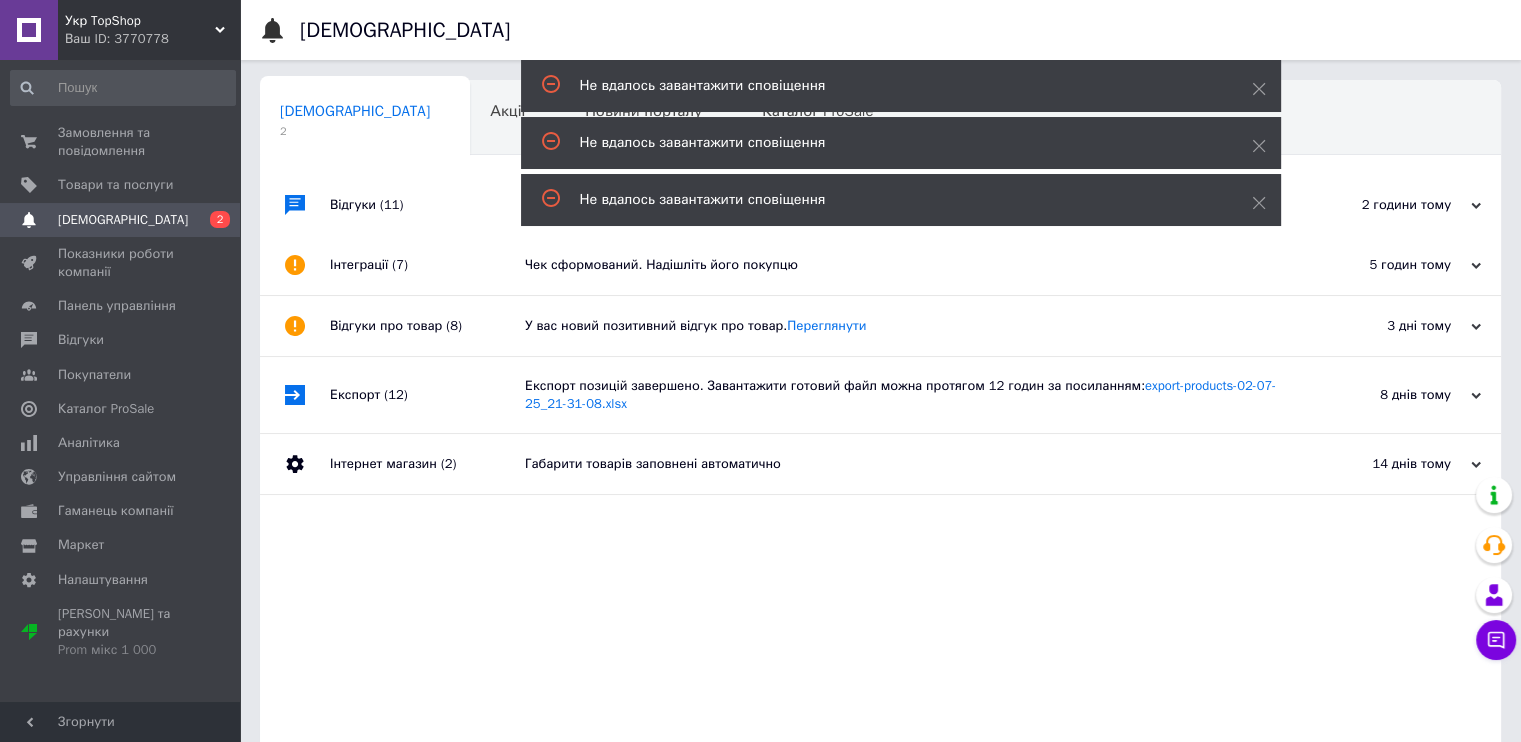 click on "Відгуки   (11)" at bounding box center (427, 205) 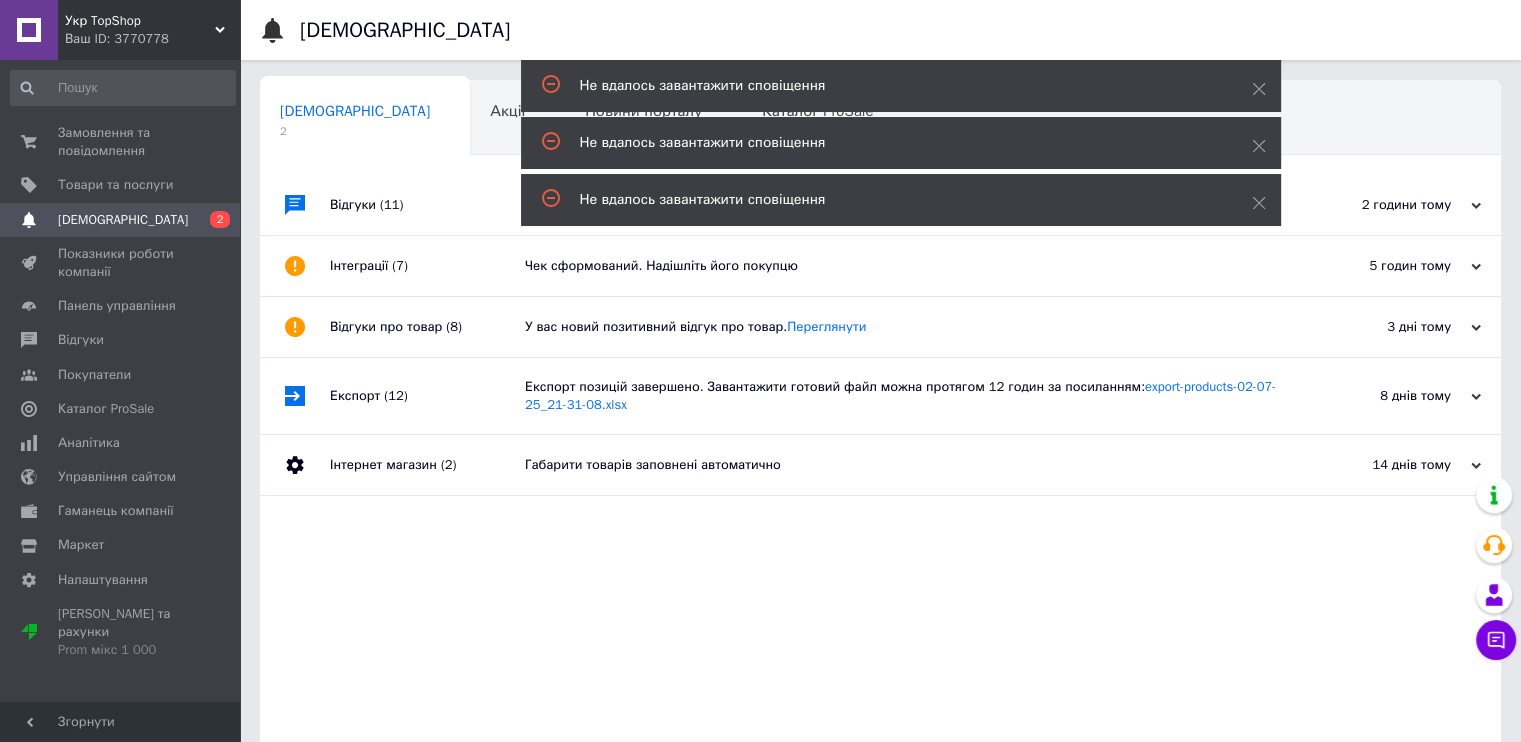 click at bounding box center (295, 205) 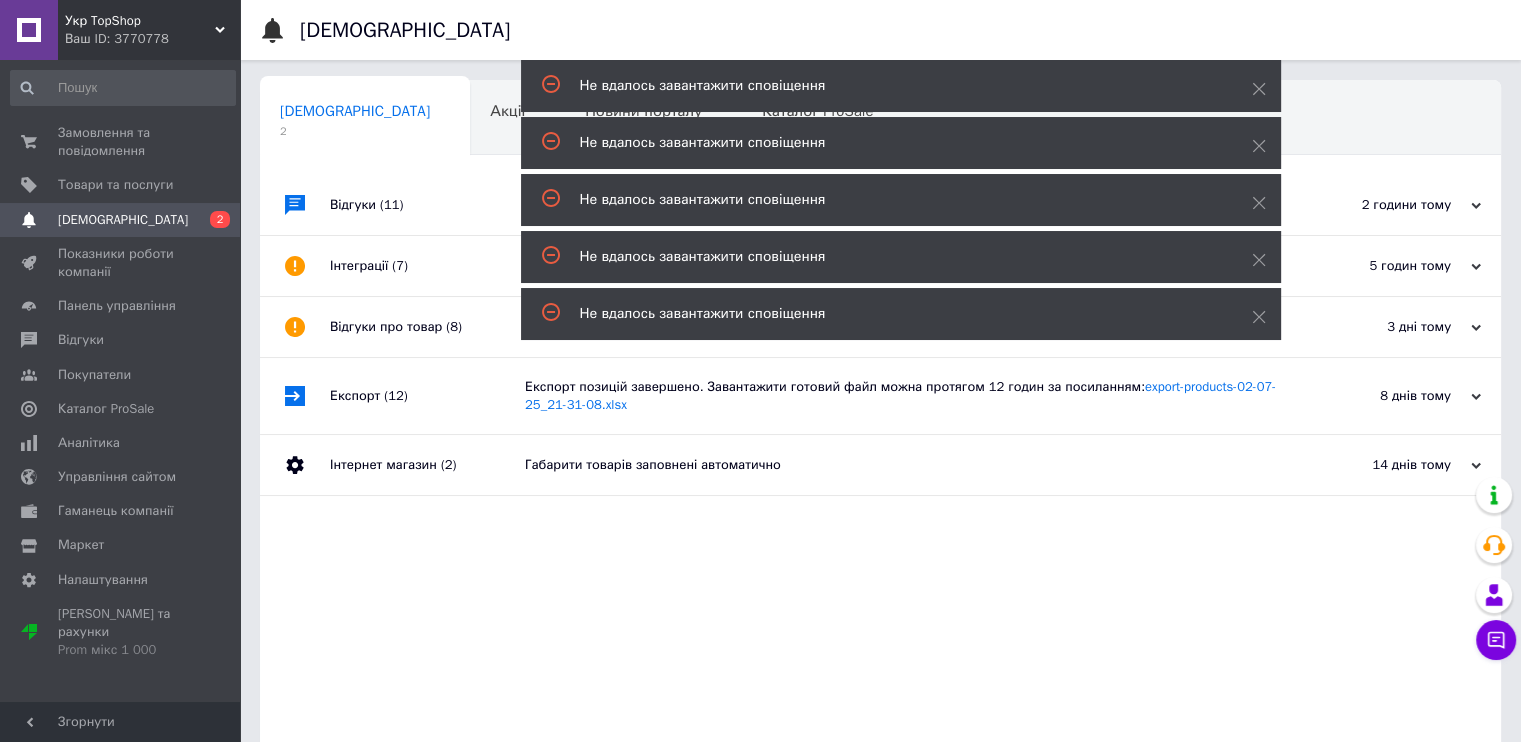 click at bounding box center (295, 205) 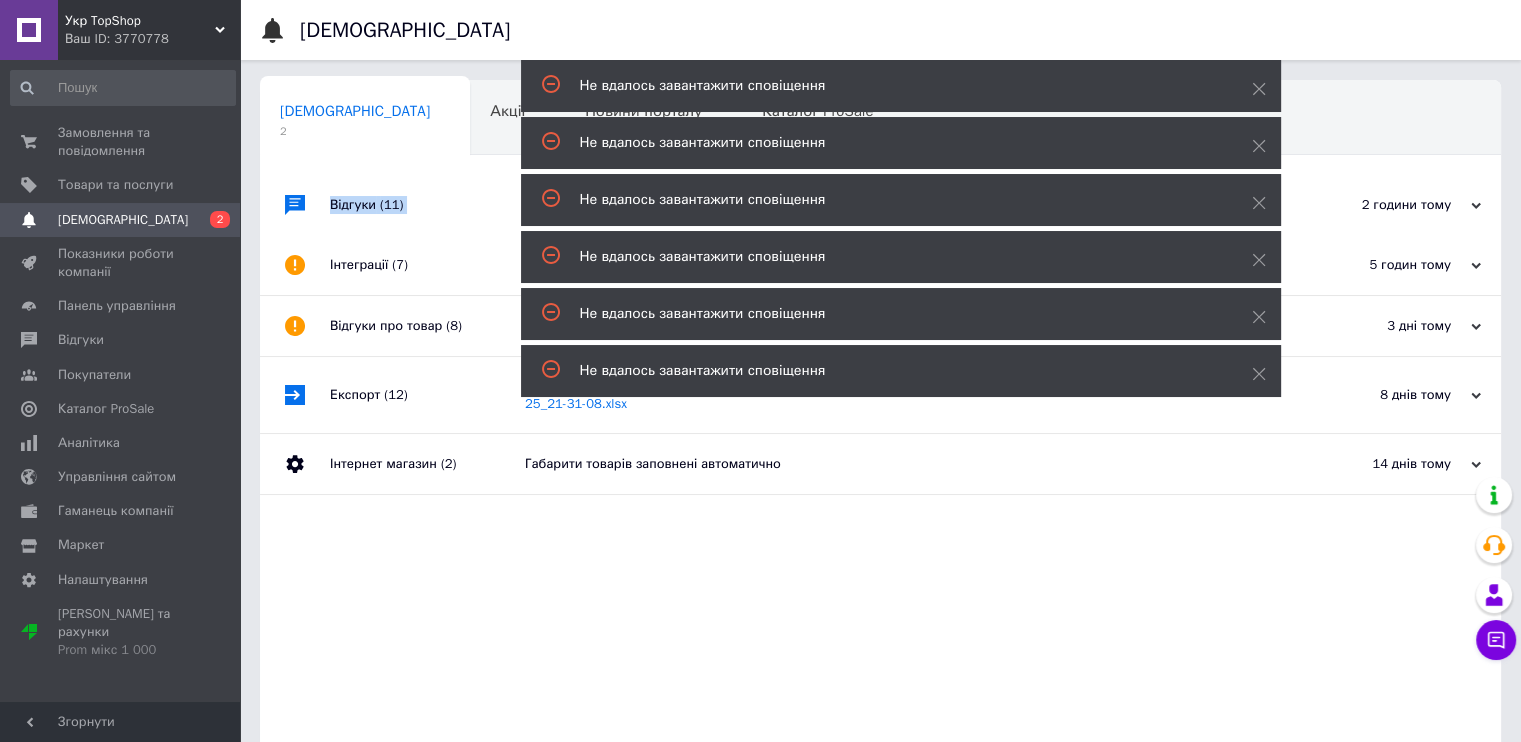 click on "[DEMOGRAPHIC_DATA]" at bounding box center (123, 220) 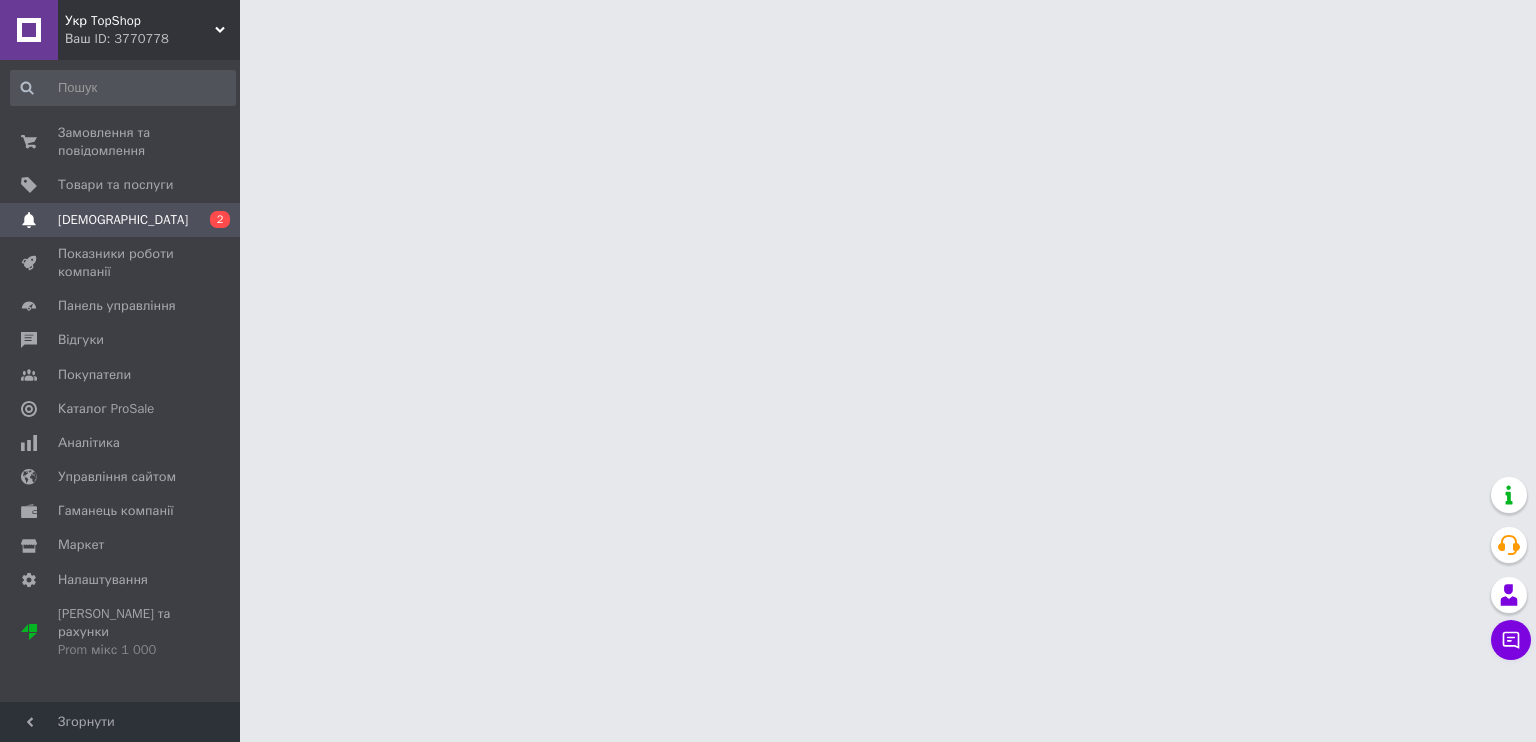 click on "[DEMOGRAPHIC_DATA]" at bounding box center (123, 220) 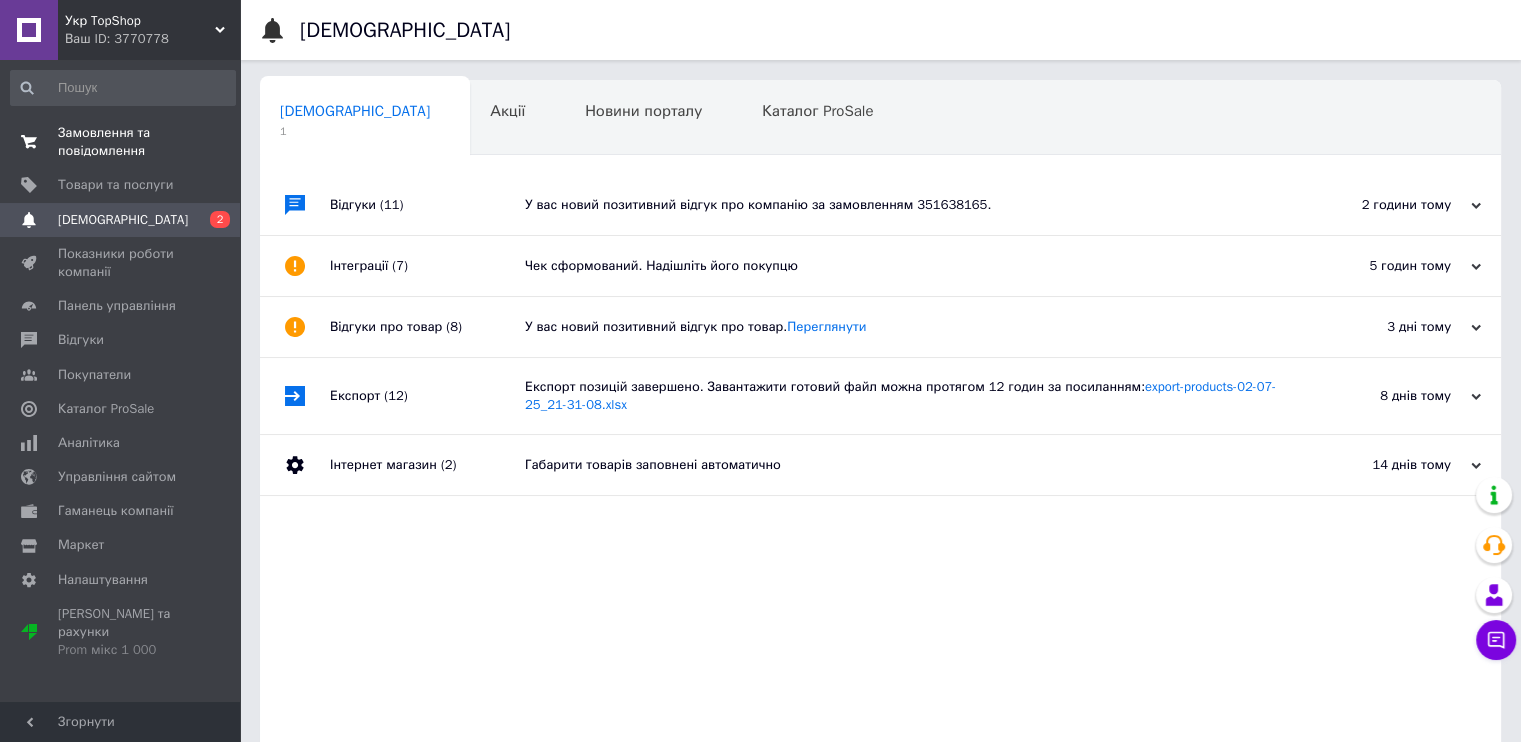 click on "Замовлення та повідомлення" at bounding box center [121, 142] 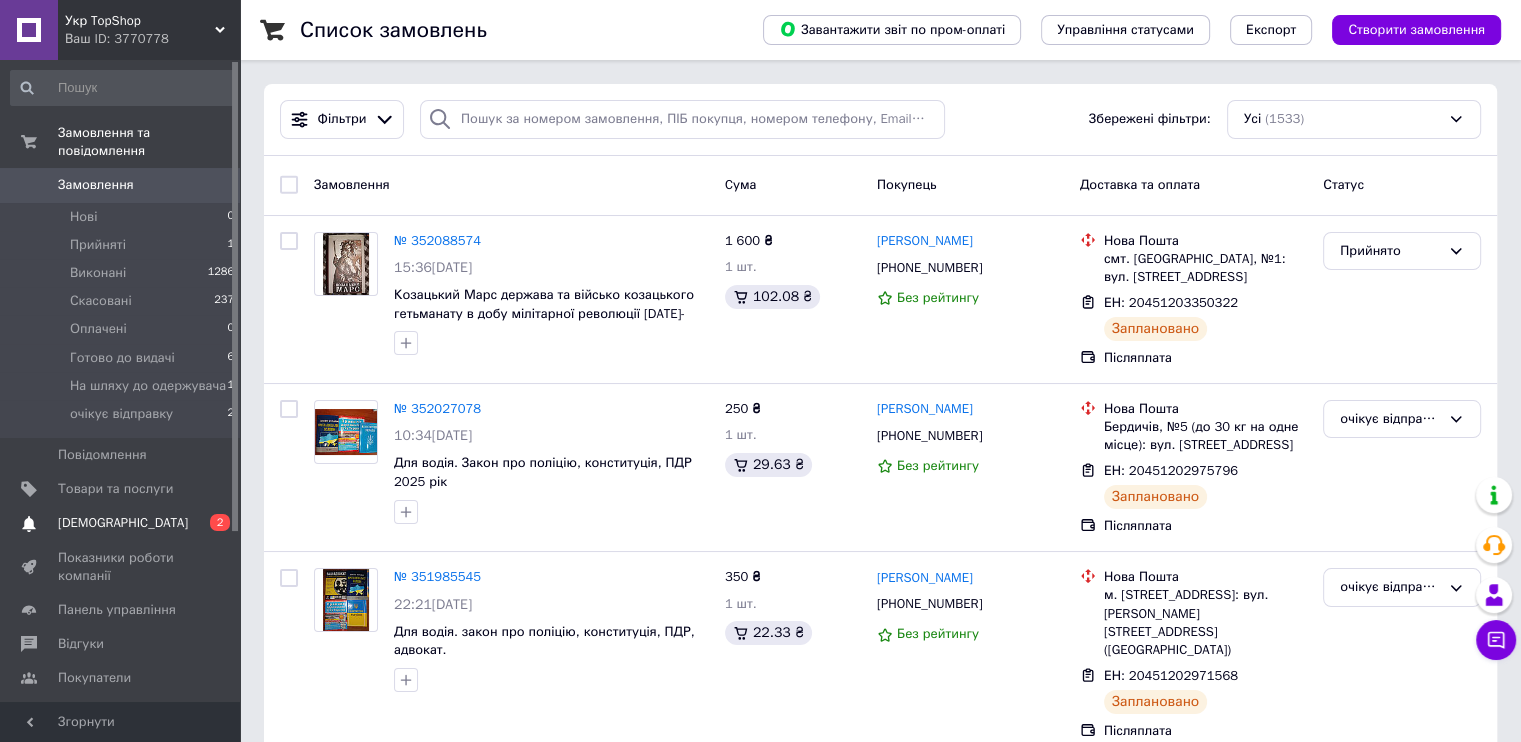 click on "[DEMOGRAPHIC_DATA]" at bounding box center (121, 523) 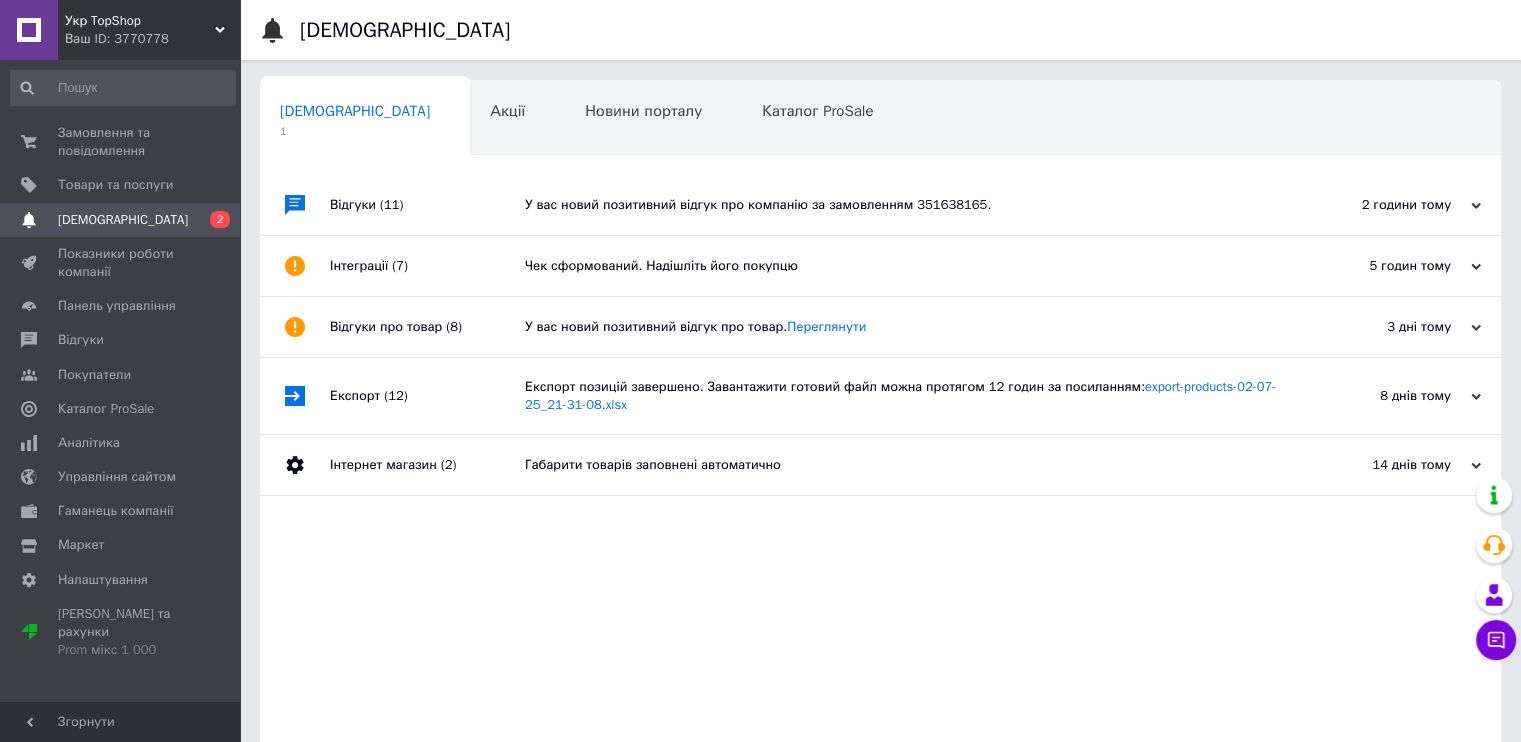 click on "0 2" at bounding box center [212, 220] 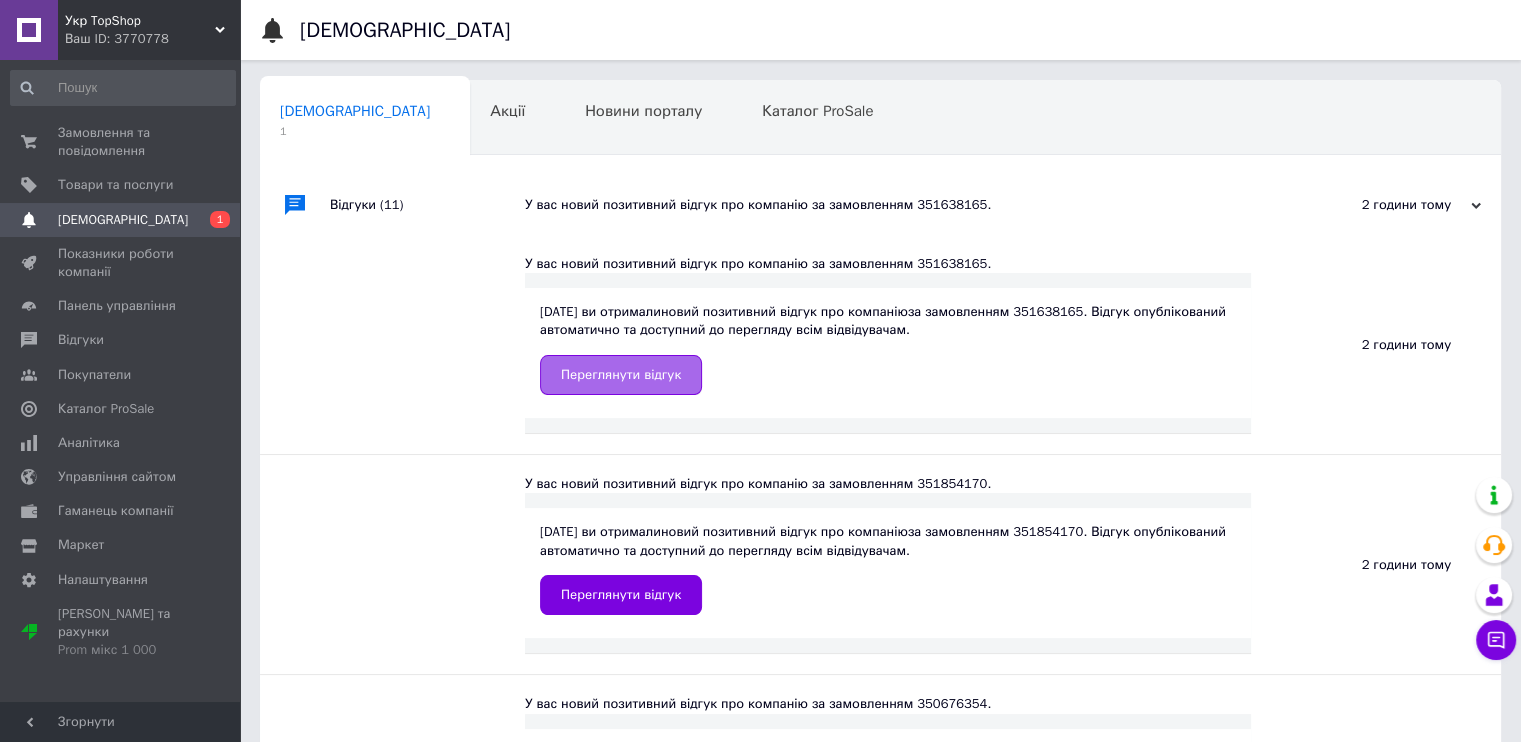 click on "Переглянути відгук" at bounding box center (621, 375) 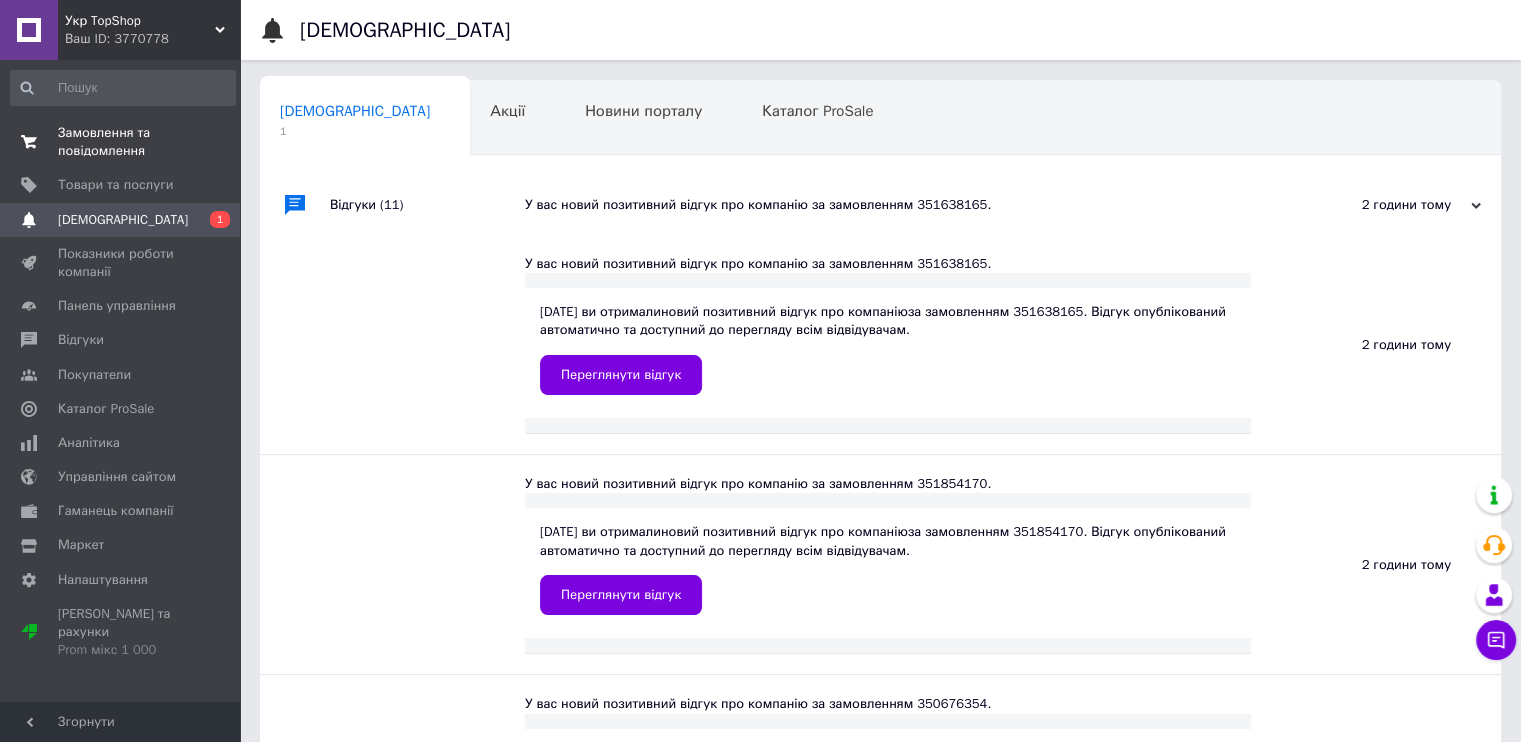 click on "Замовлення та повідомлення" at bounding box center [121, 142] 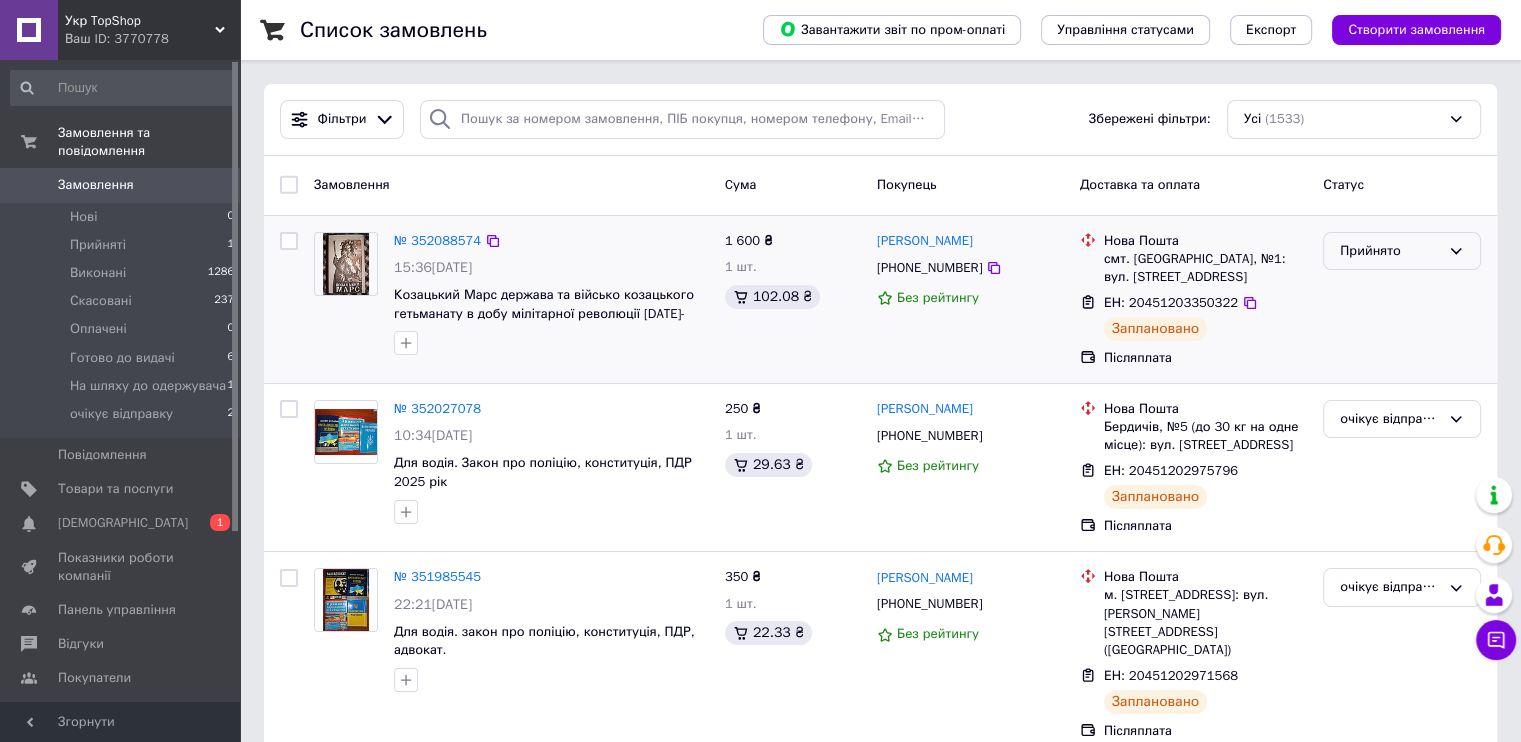 click 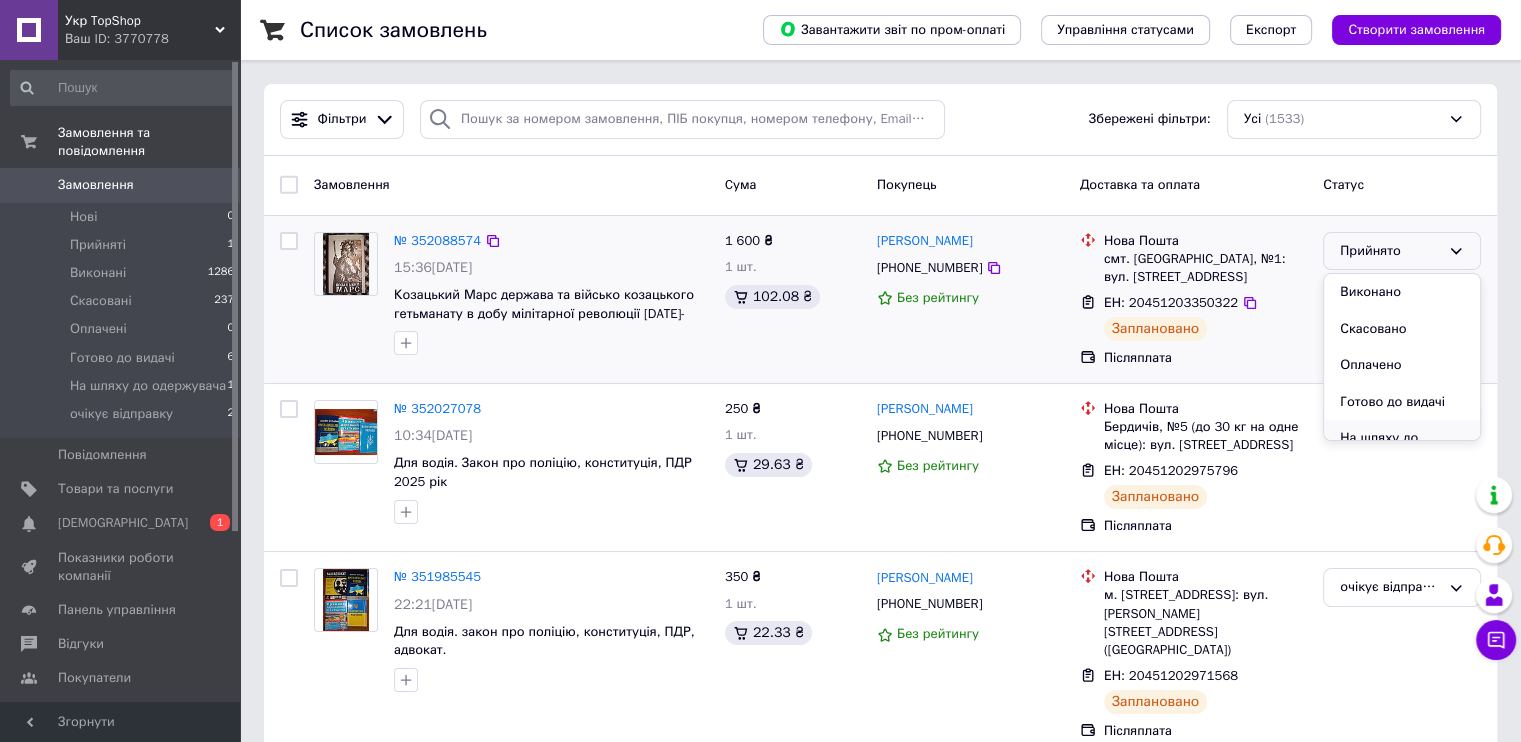click on "На шляху до одержувача" at bounding box center (1402, 448) 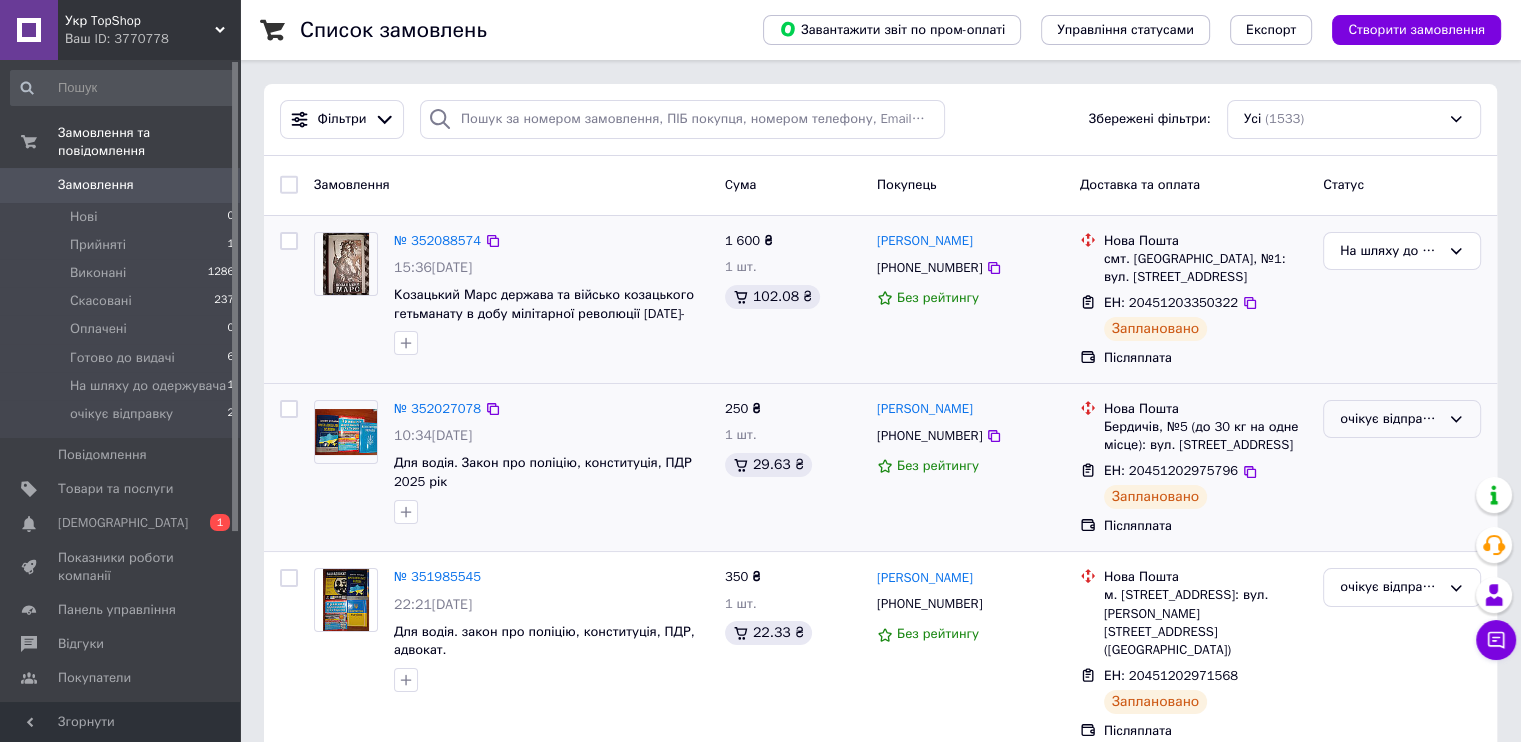 click 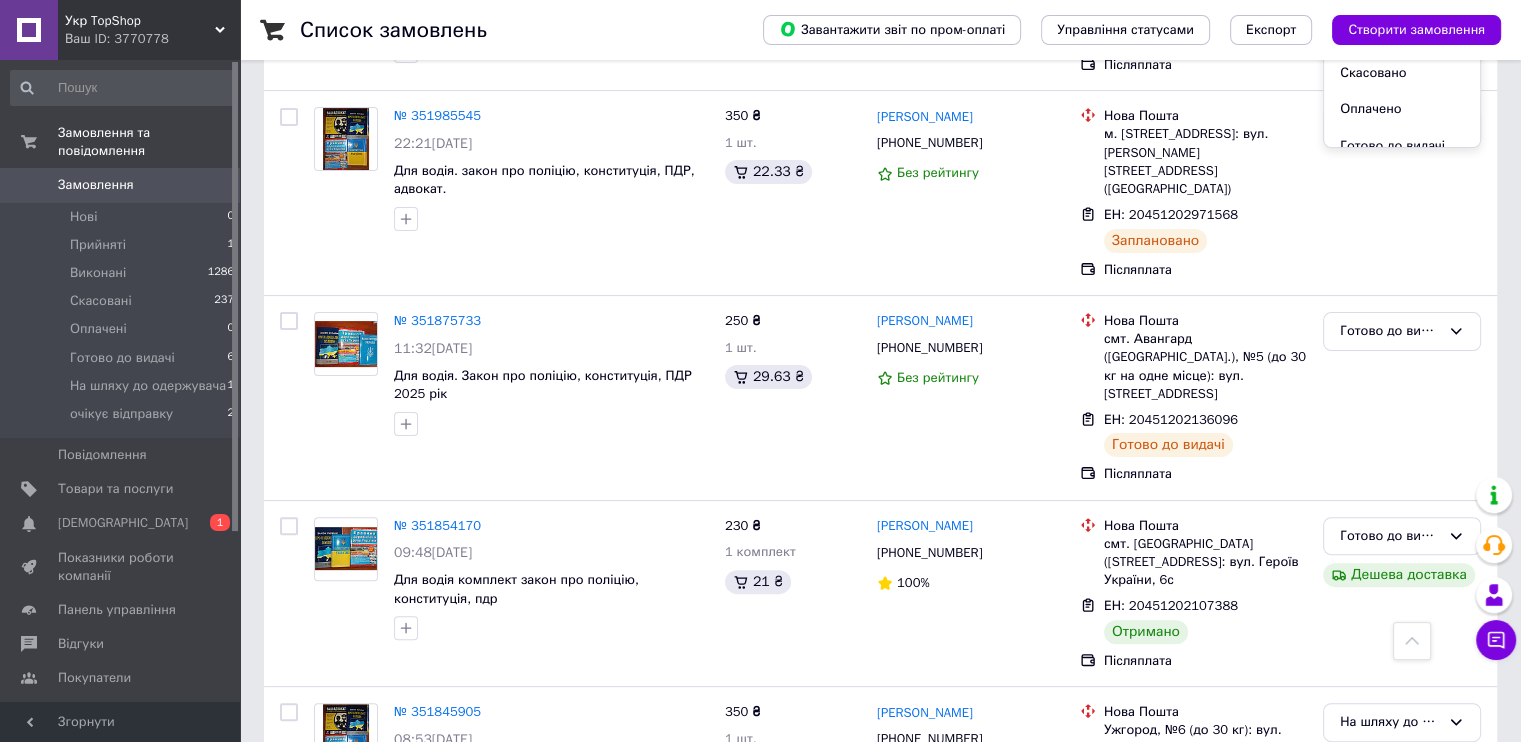 scroll, scrollTop: 348, scrollLeft: 0, axis: vertical 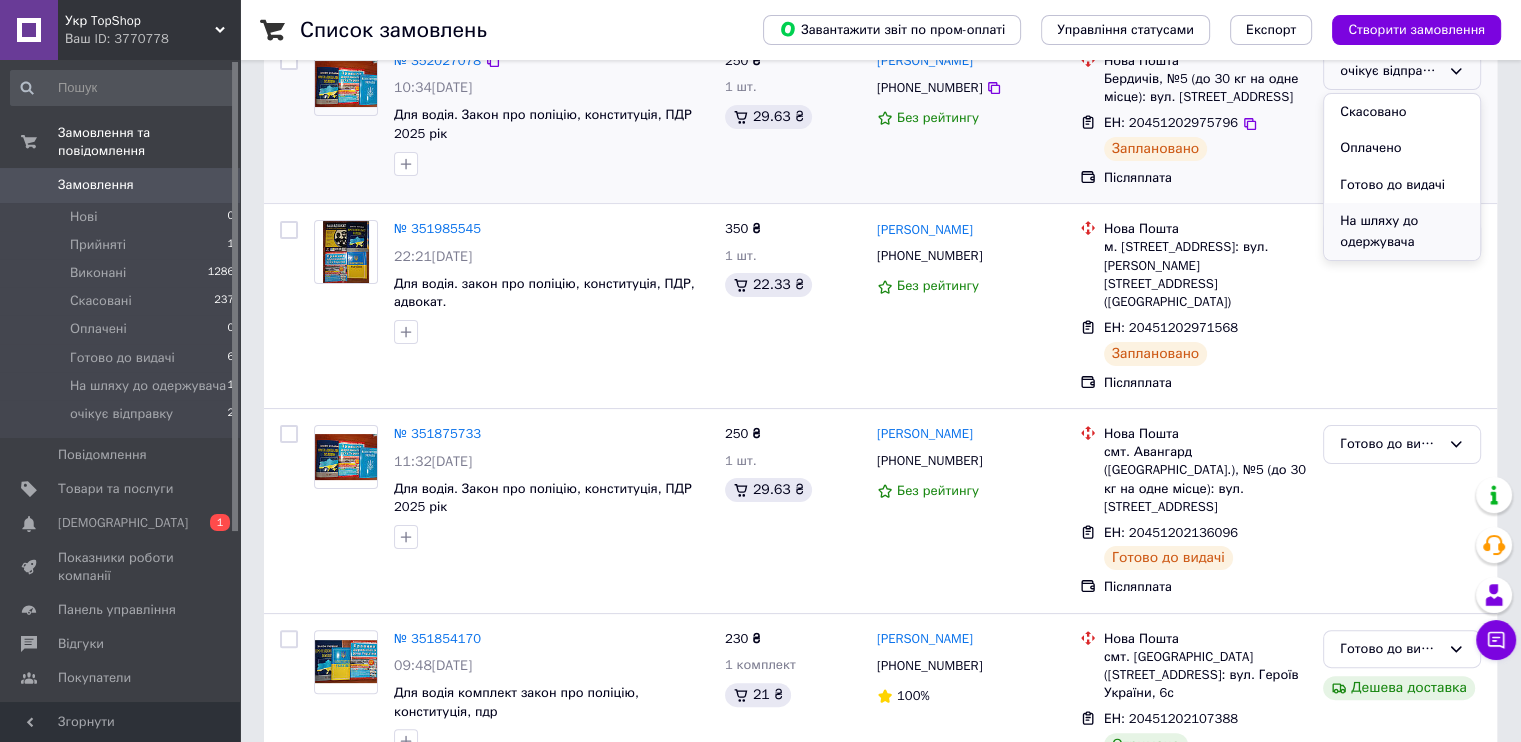 click on "На шляху до одержувача" at bounding box center (1402, 231) 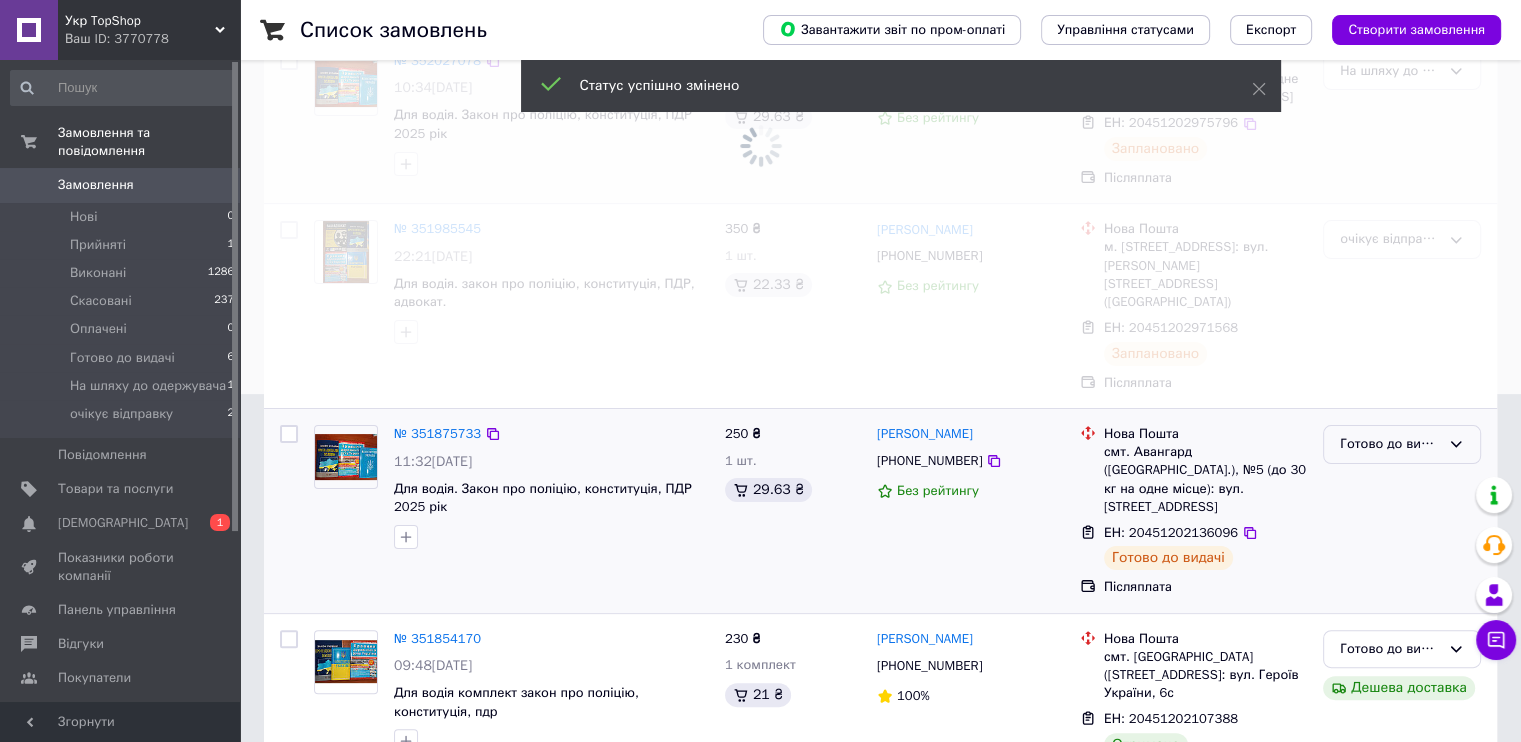 click 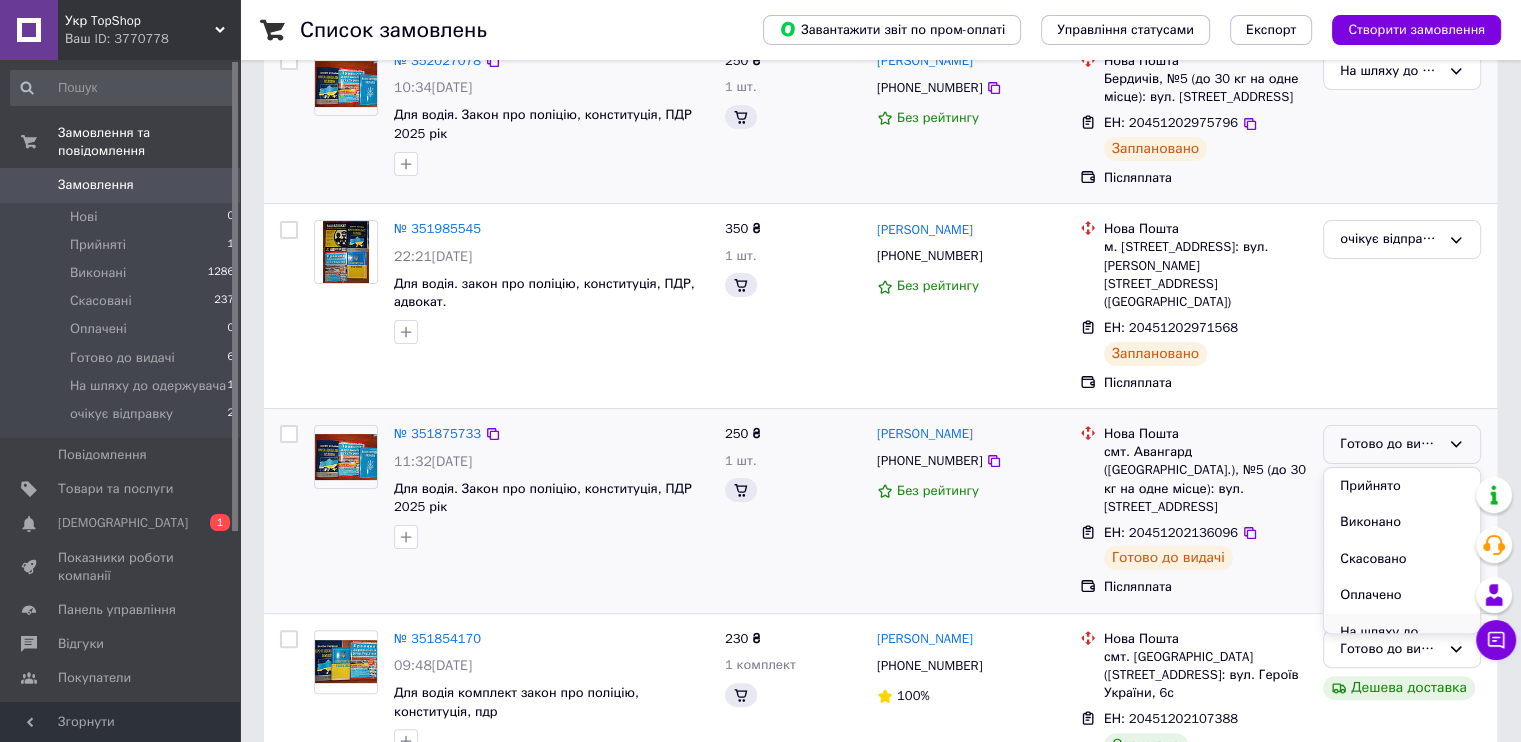 click on "На шляху до одержувача" at bounding box center (1402, 642) 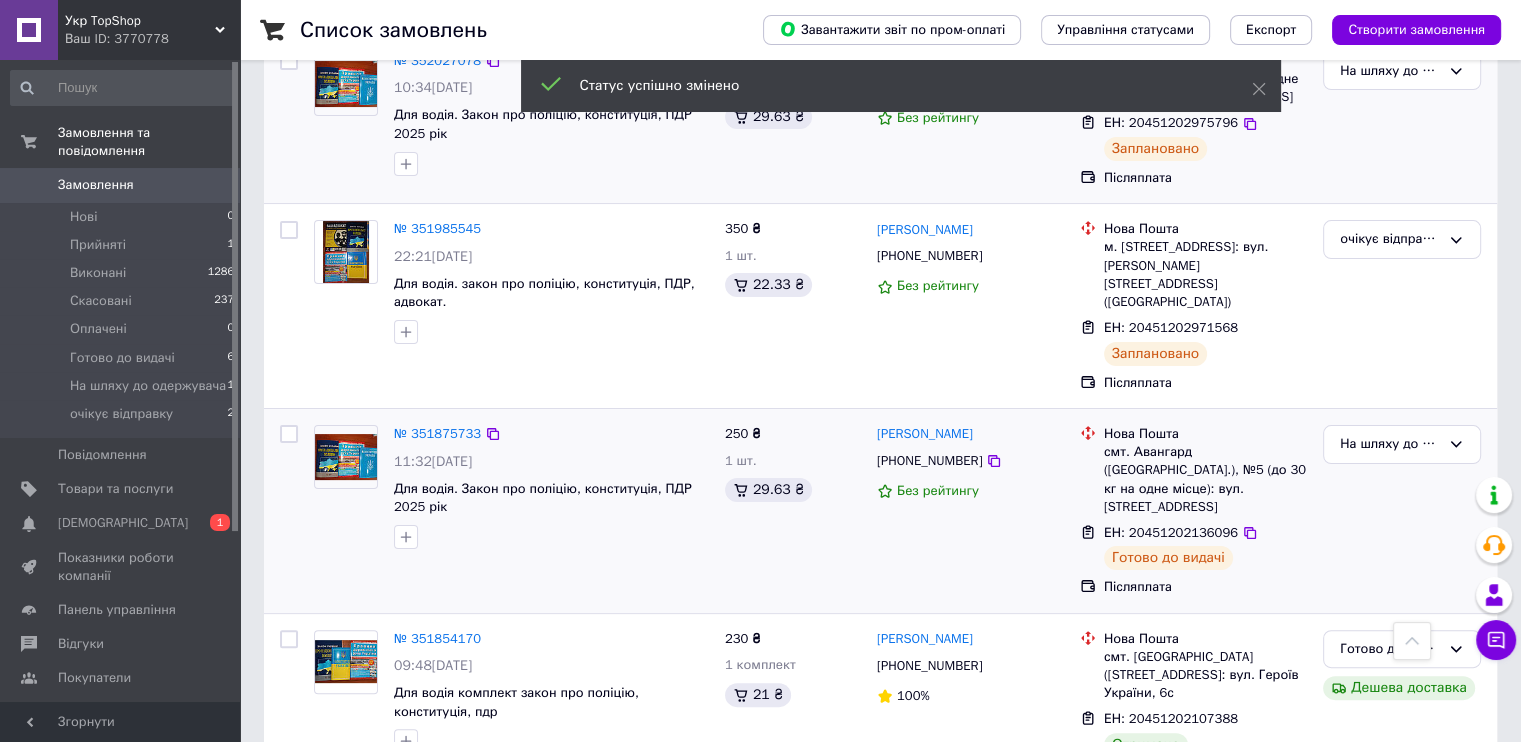 scroll, scrollTop: 510, scrollLeft: 0, axis: vertical 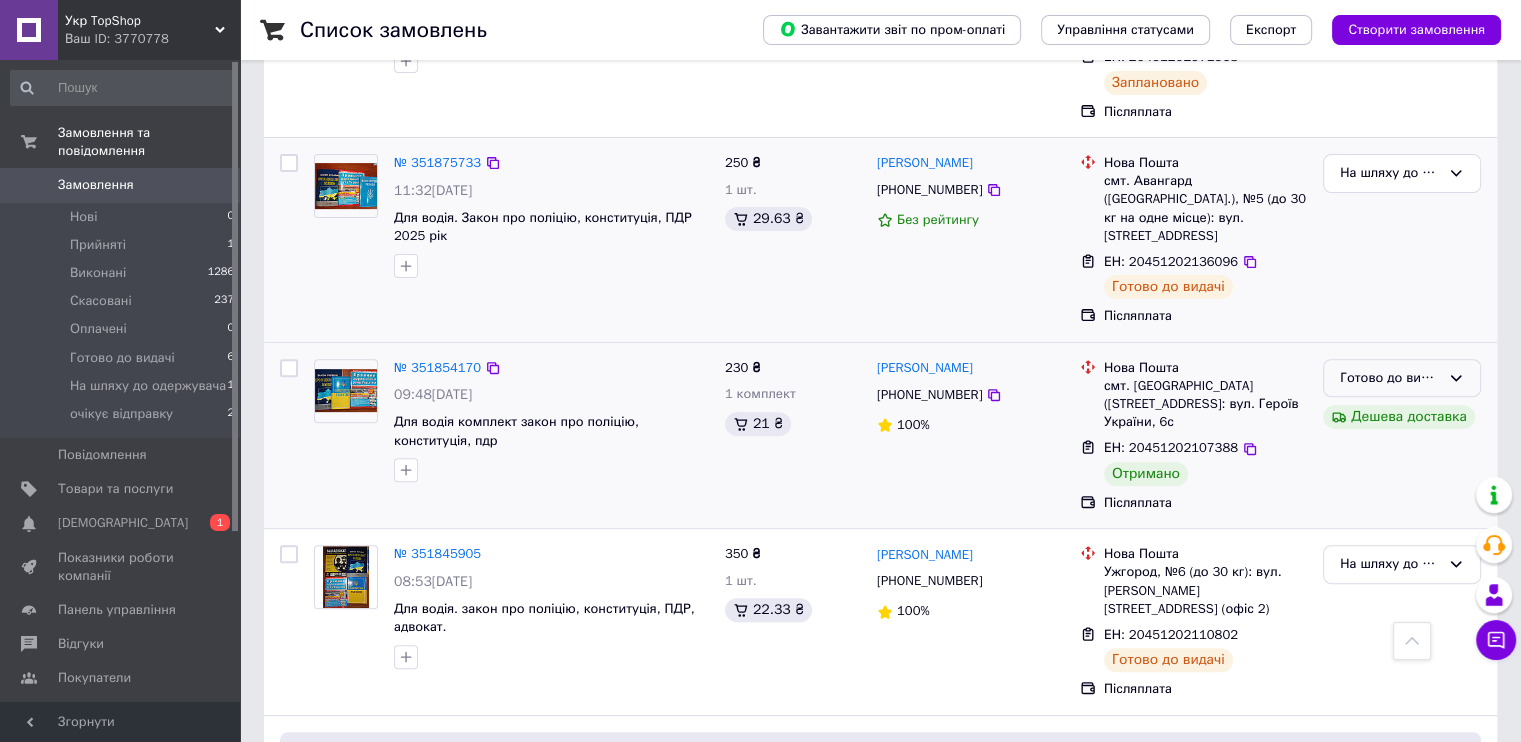 click 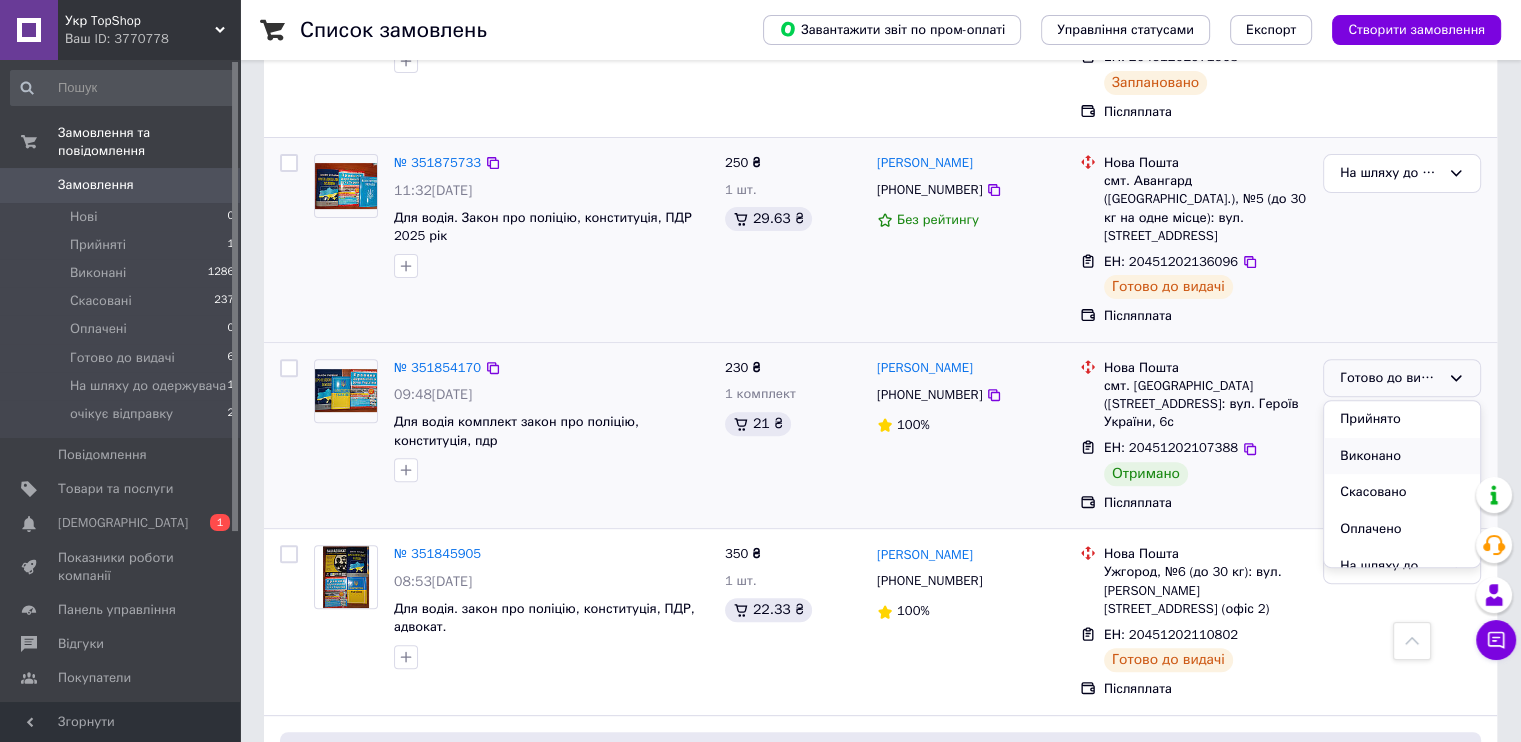 click on "Виконано" at bounding box center [1402, 456] 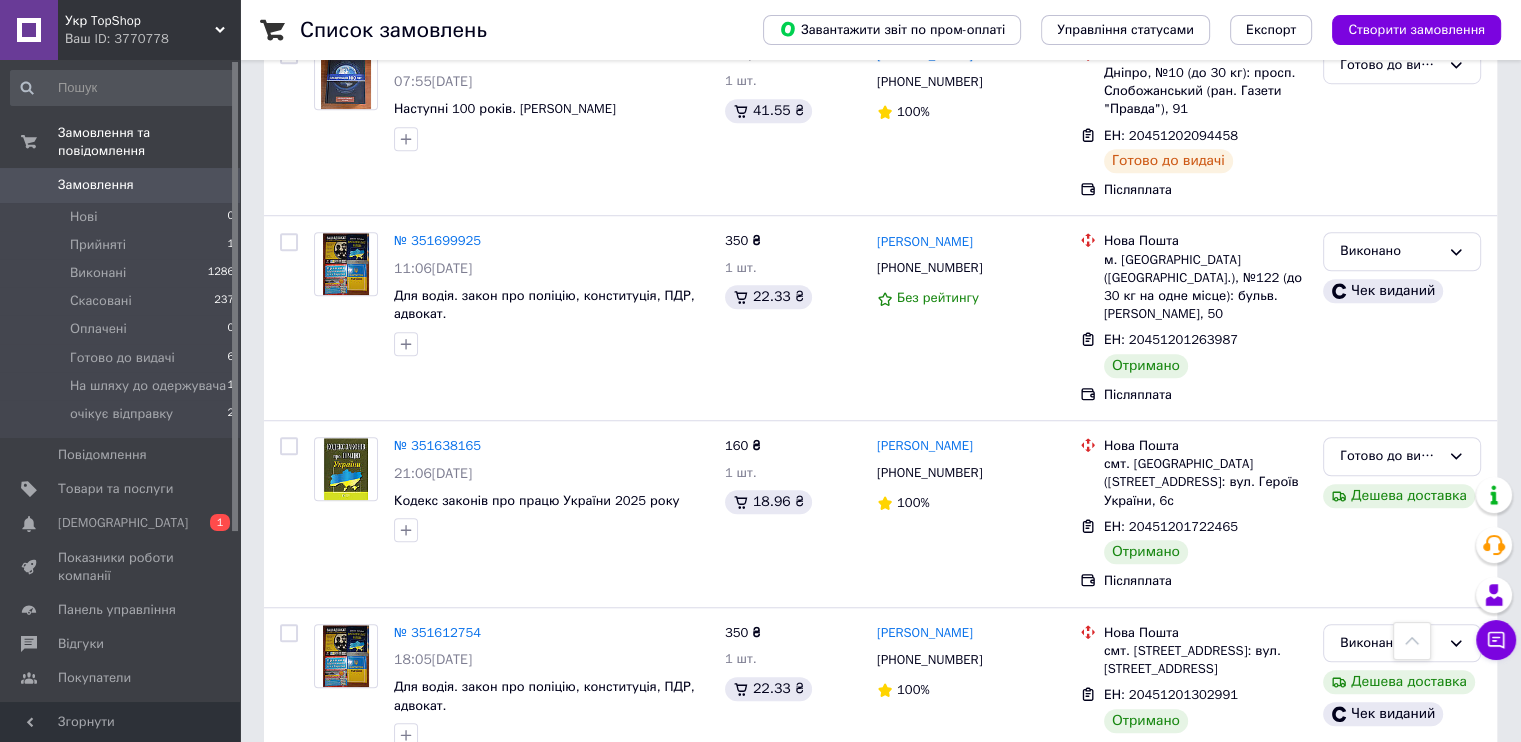 scroll, scrollTop: 1511, scrollLeft: 0, axis: vertical 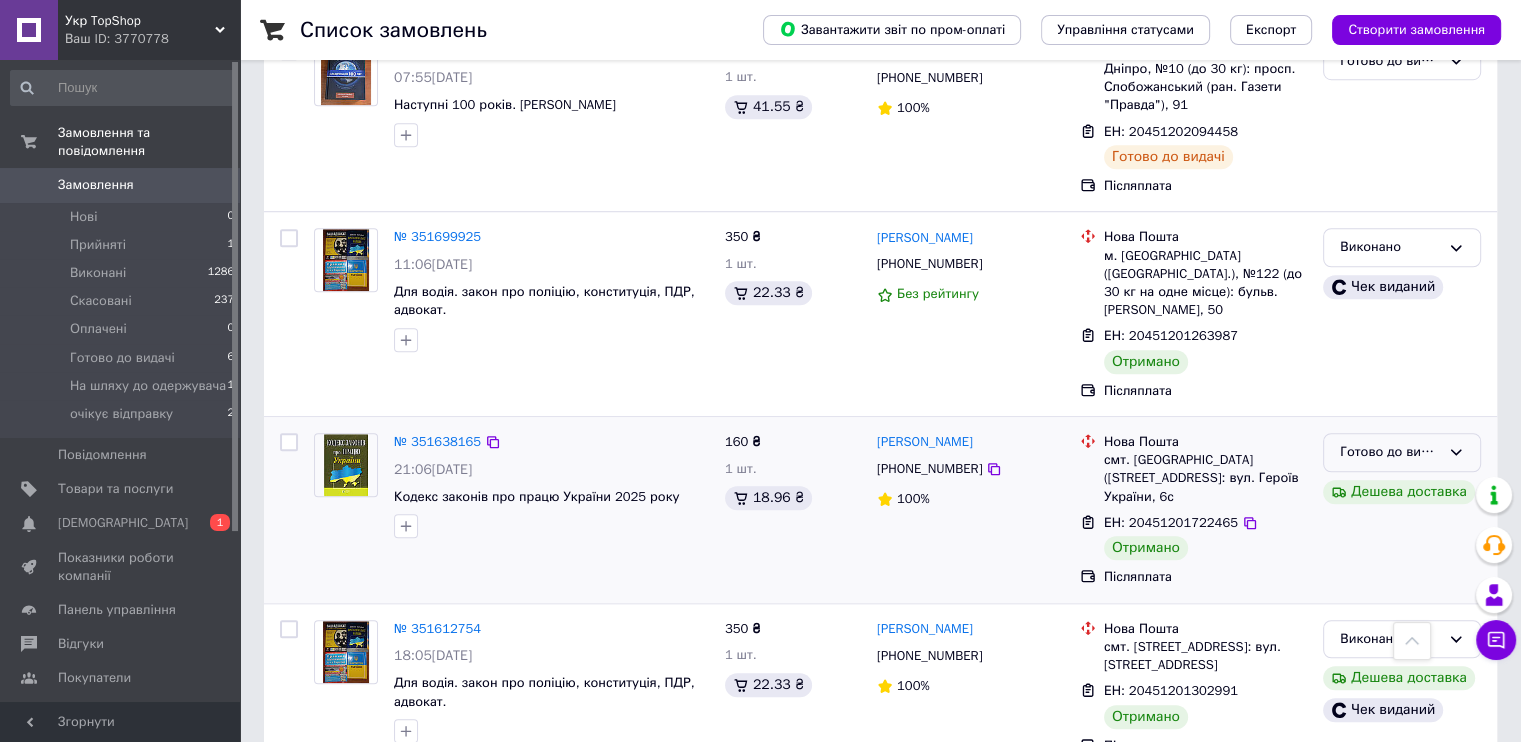 click 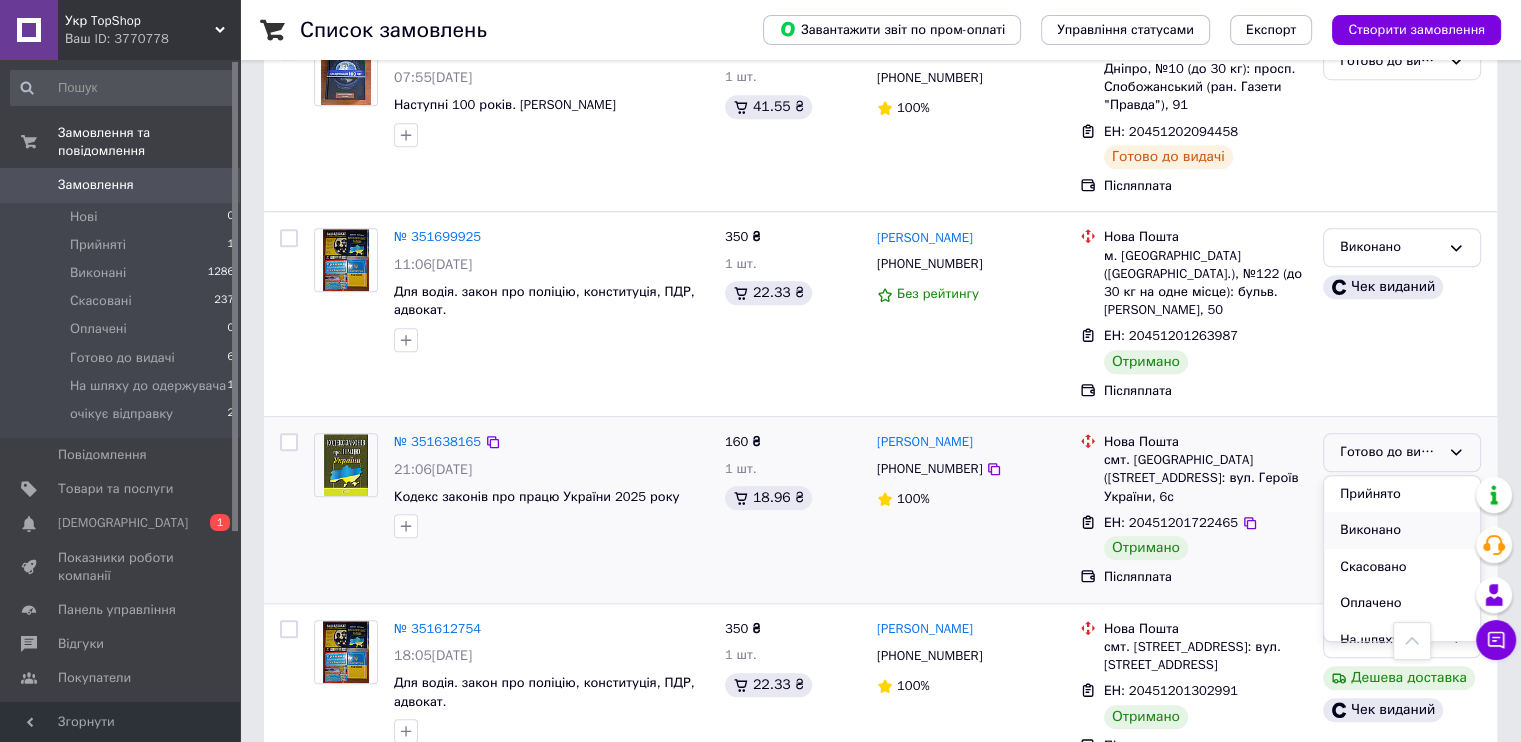 click on "Виконано" at bounding box center (1402, 530) 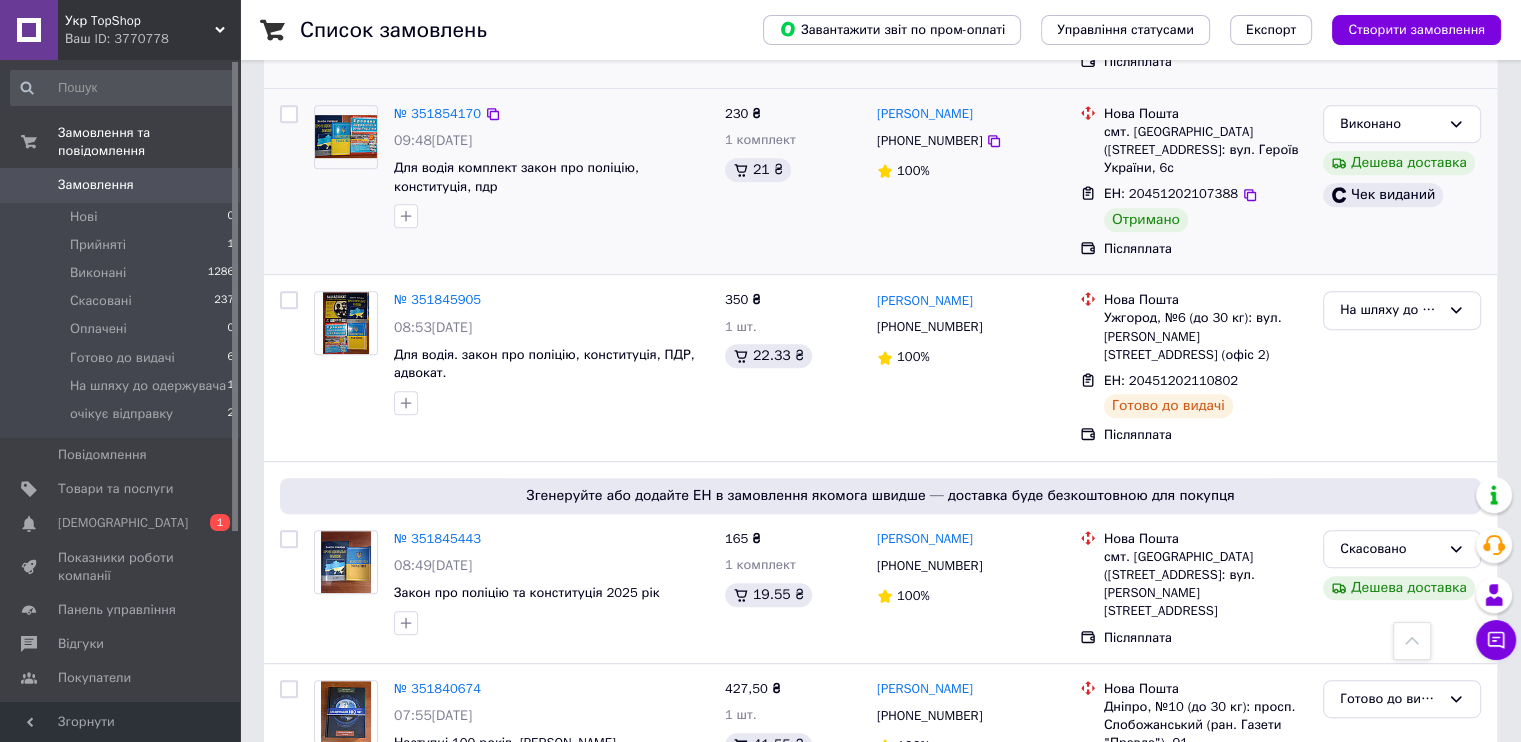 scroll, scrollTop: 856, scrollLeft: 0, axis: vertical 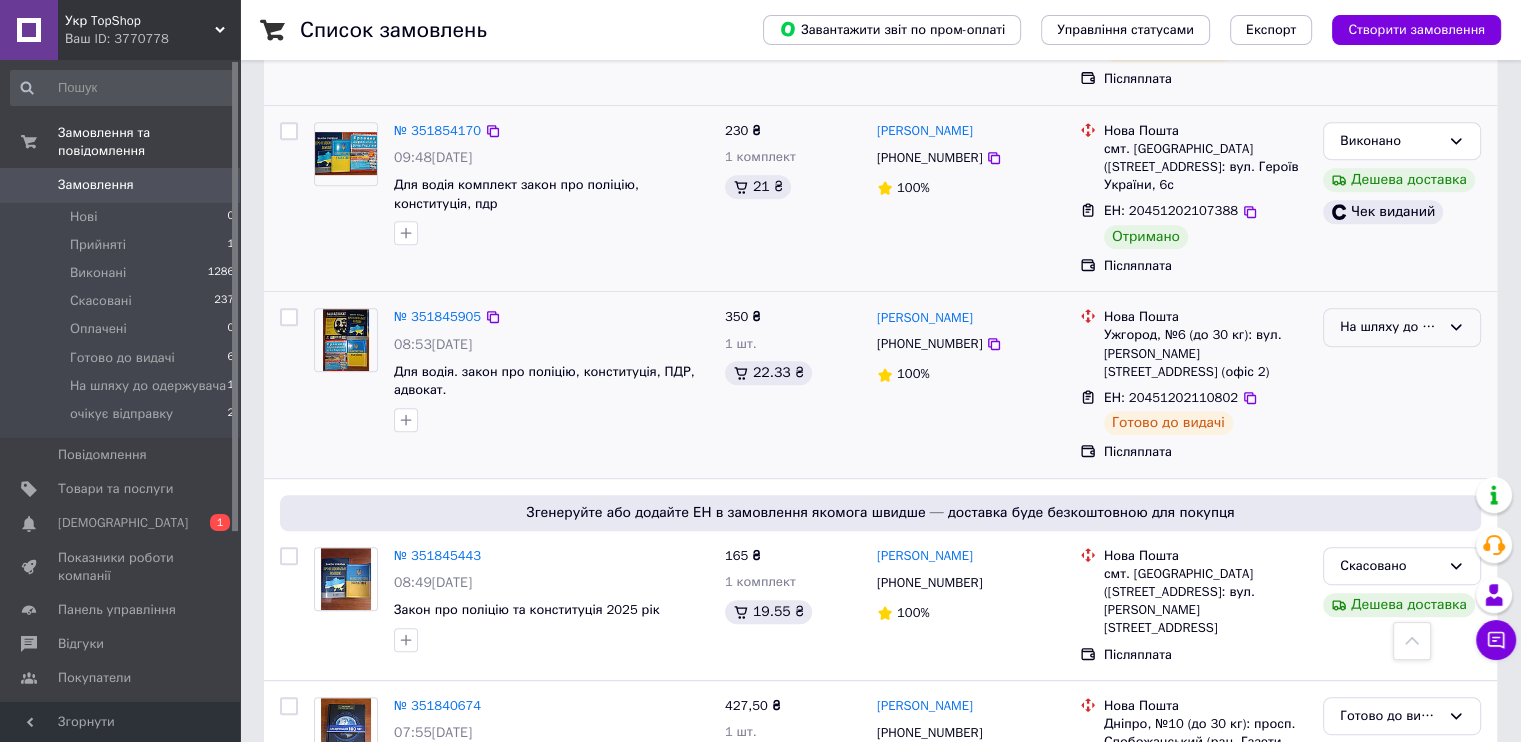 click 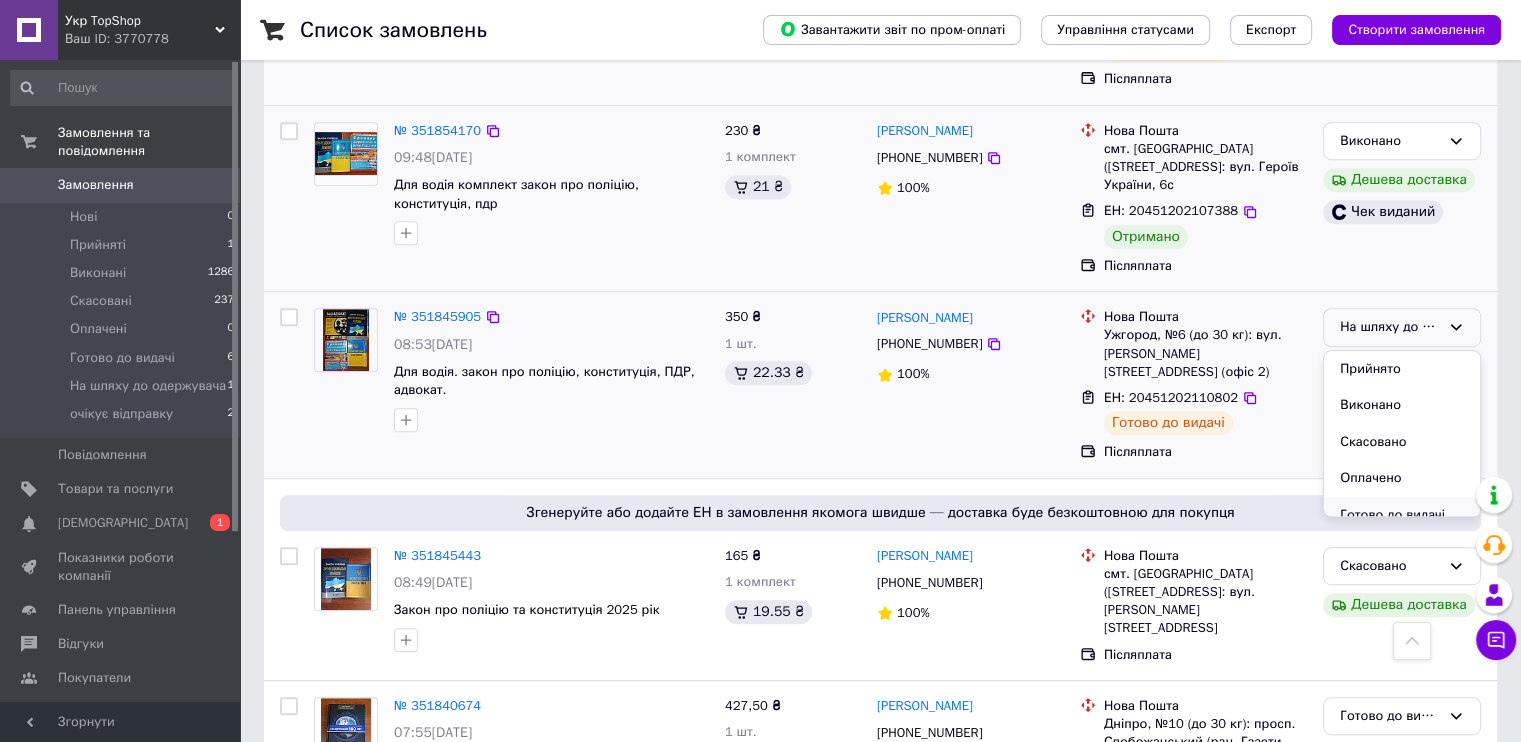 click on "Готово до видачі" at bounding box center [1402, 515] 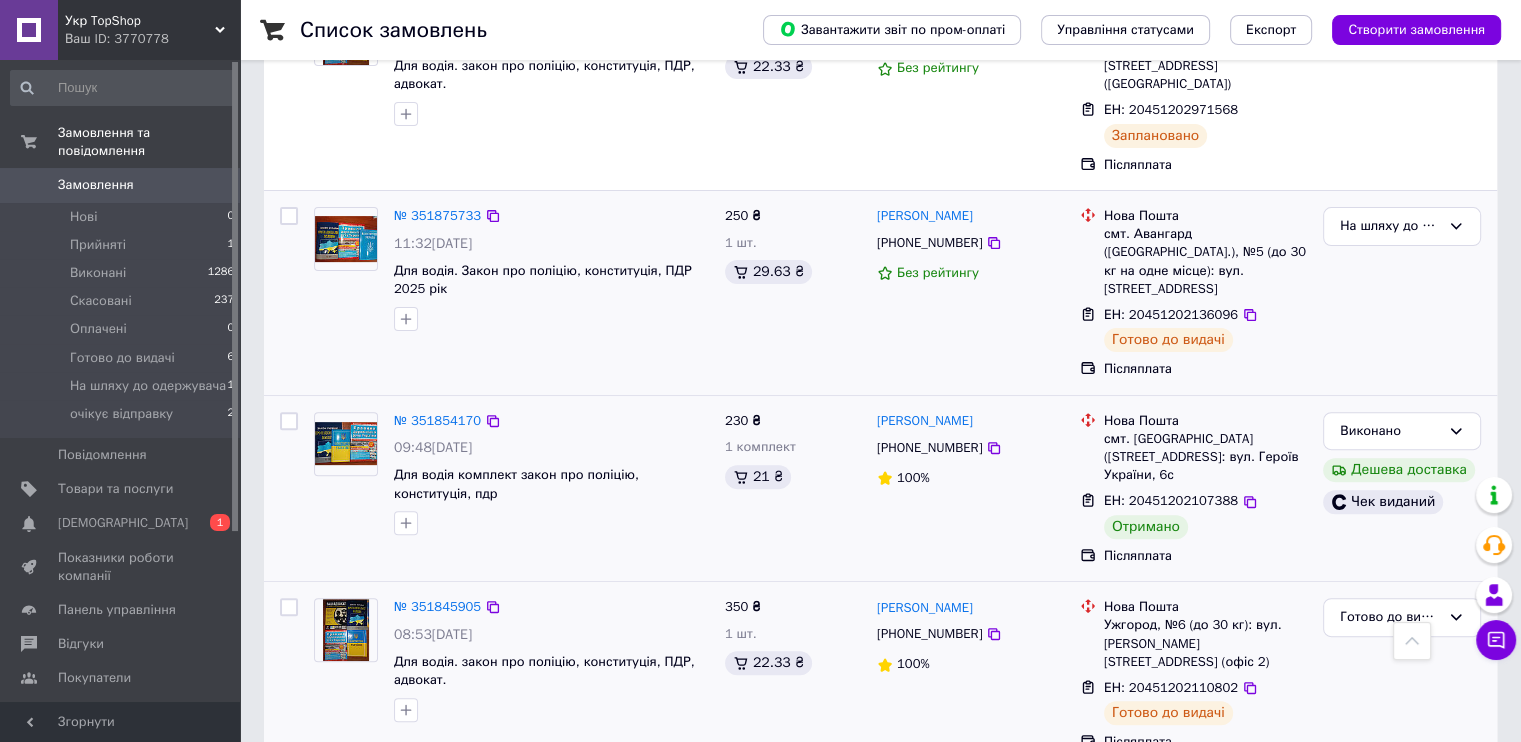 scroll, scrollTop: 518, scrollLeft: 0, axis: vertical 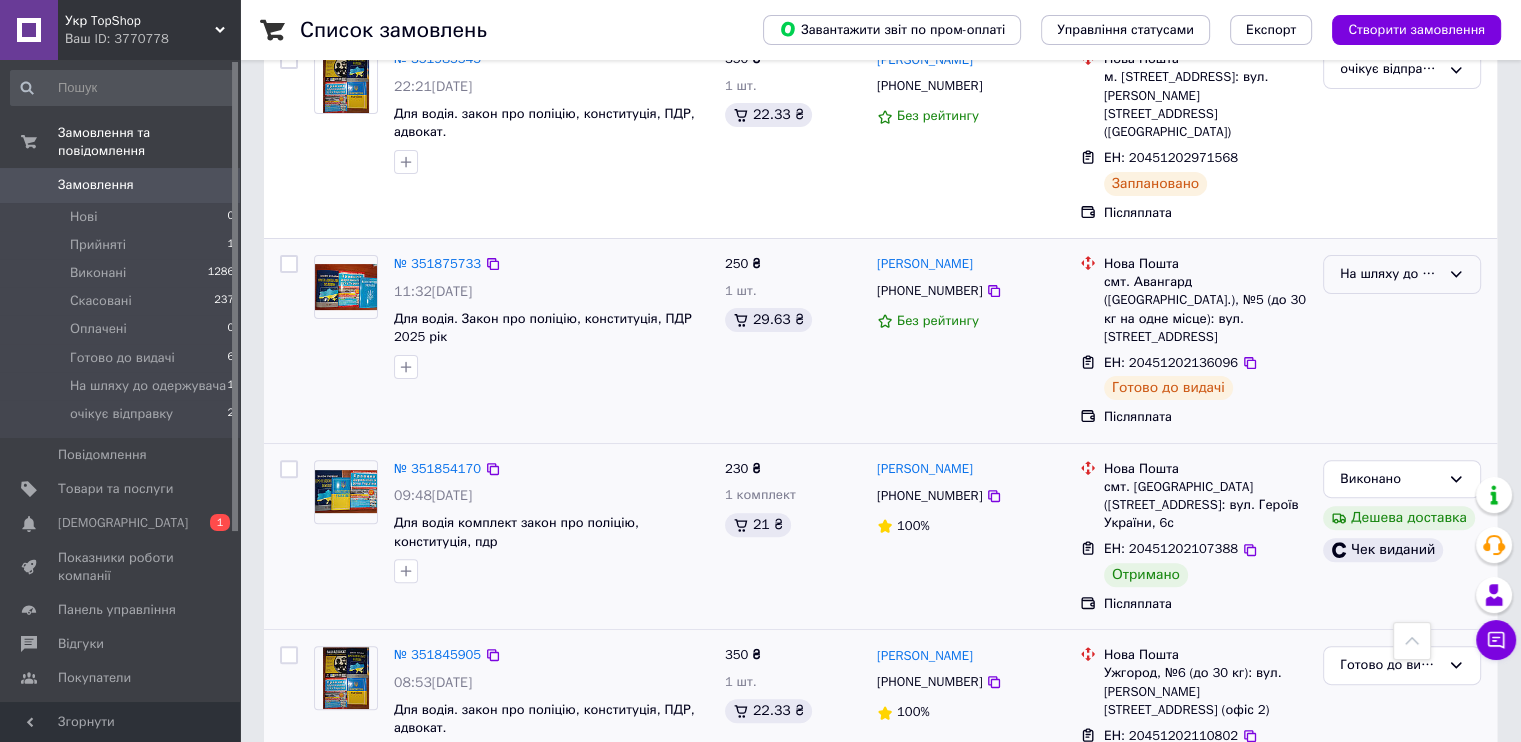 click 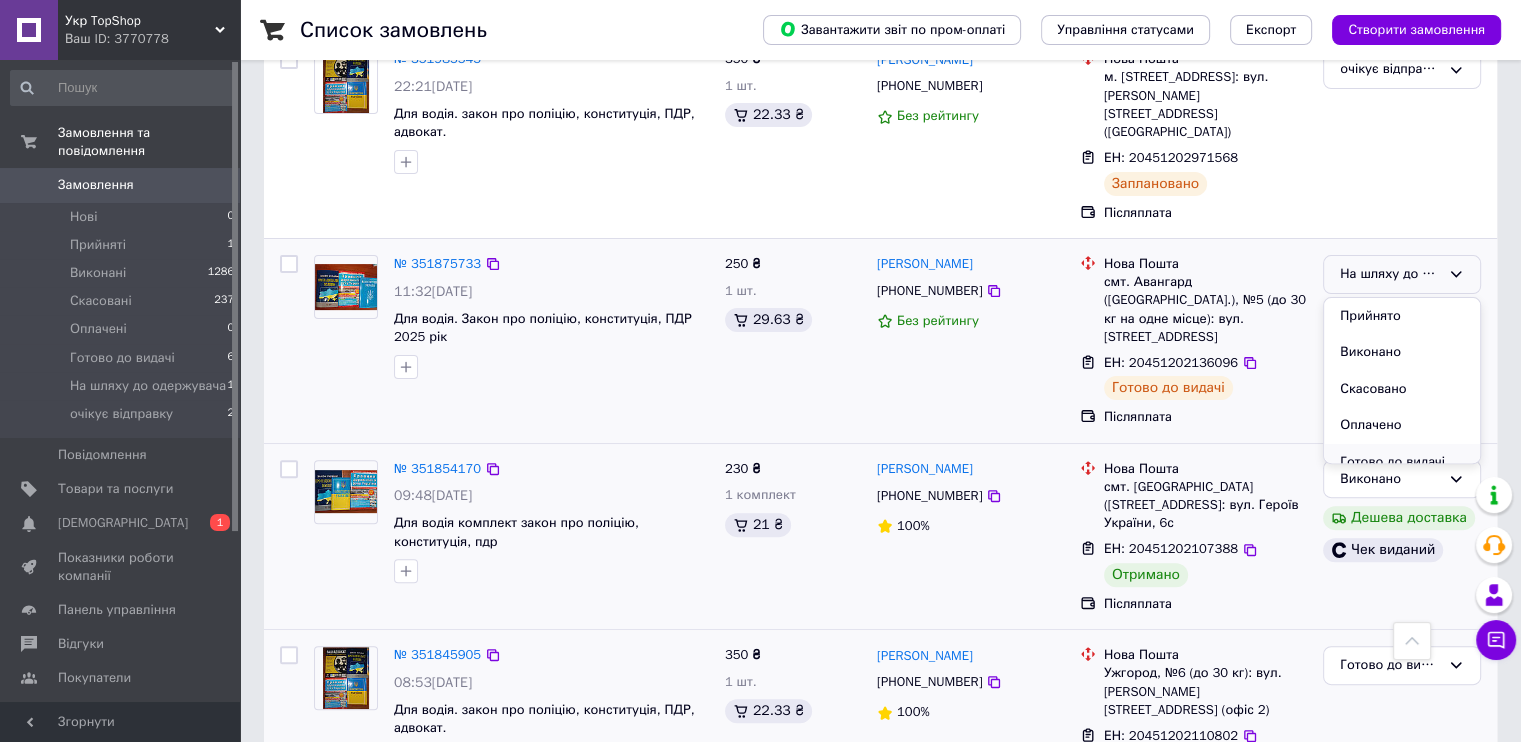 click on "Готово до видачі" at bounding box center (1402, 462) 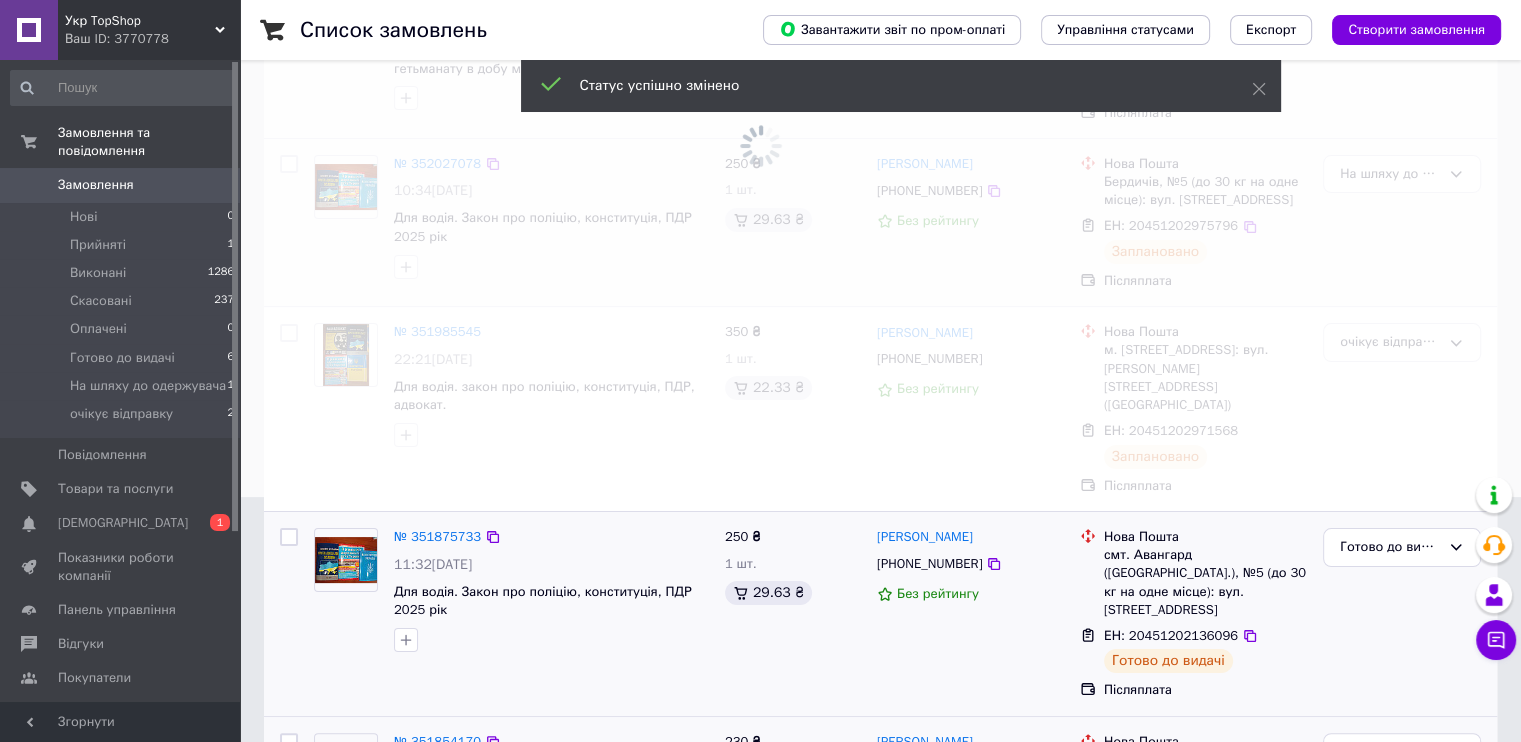 scroll, scrollTop: 211, scrollLeft: 0, axis: vertical 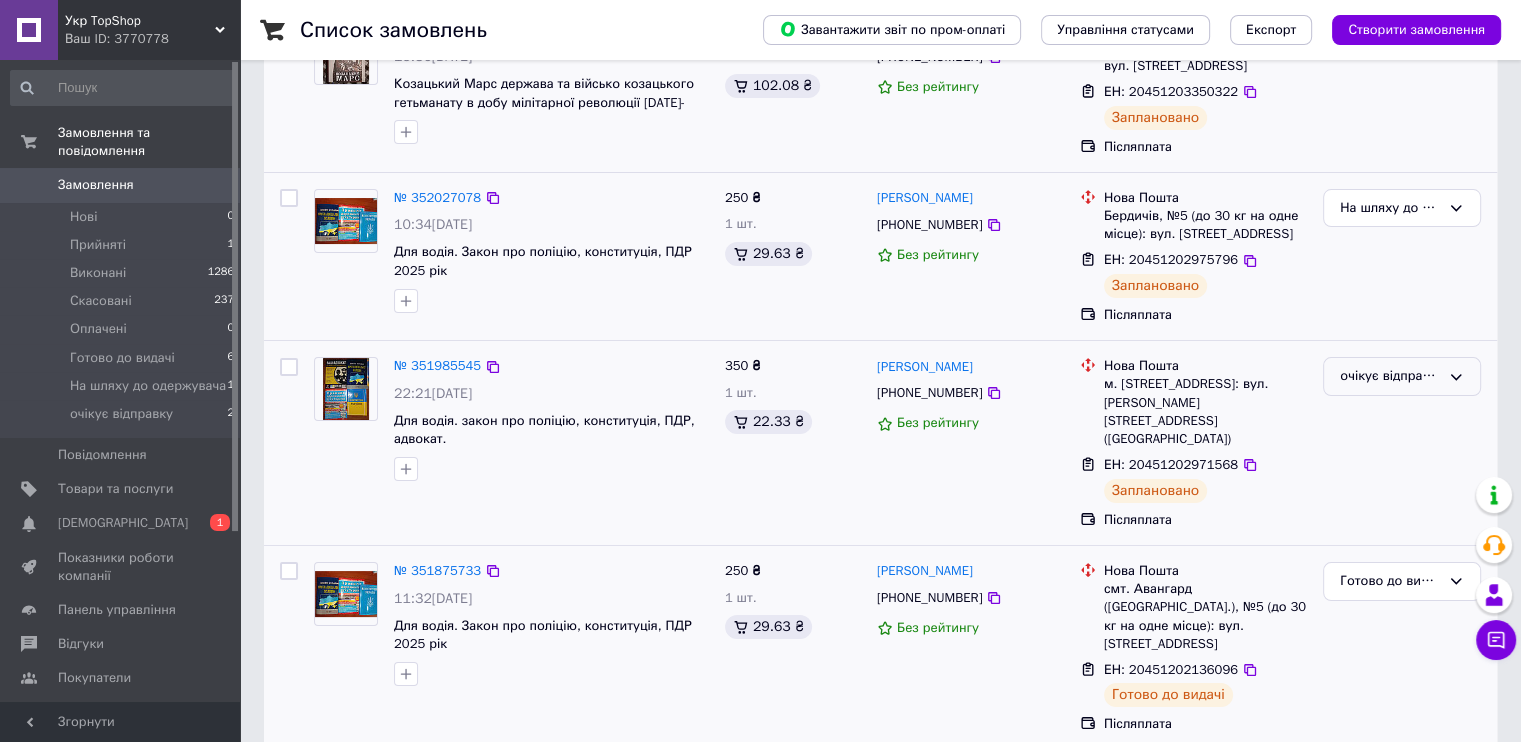 click on "очікує відправку" at bounding box center (1402, 376) 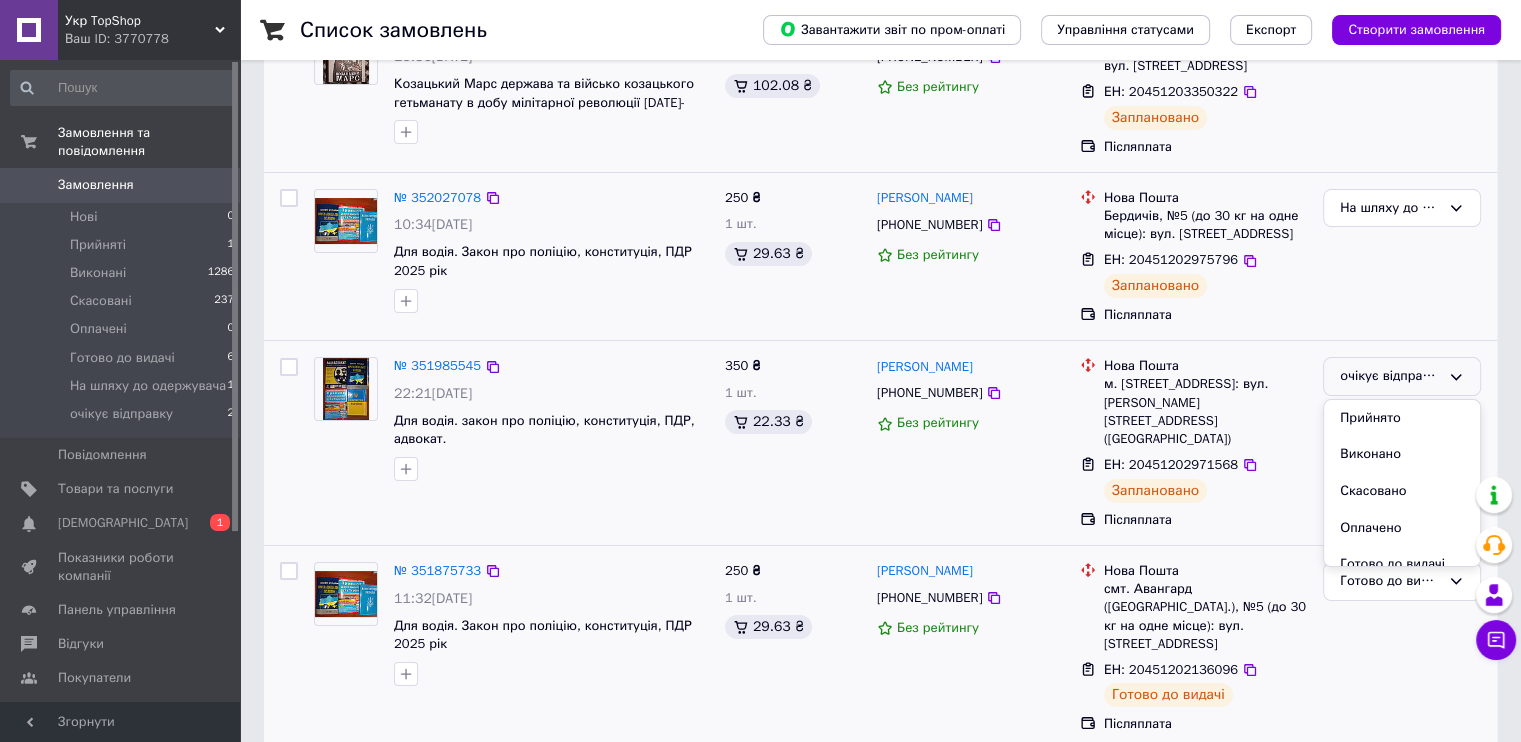 scroll, scrollTop: 74, scrollLeft: 0, axis: vertical 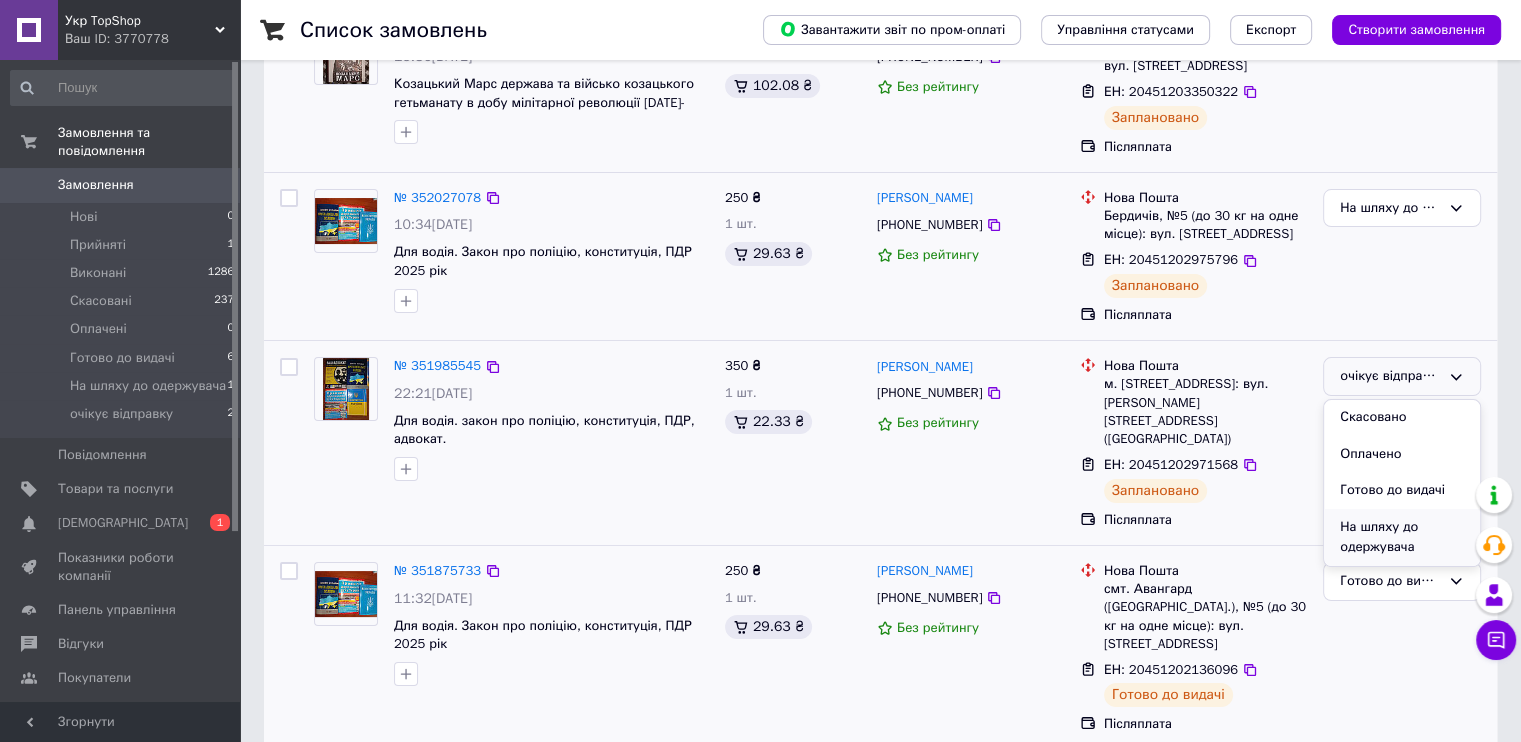 click on "На шляху до одержувача" at bounding box center (1402, 537) 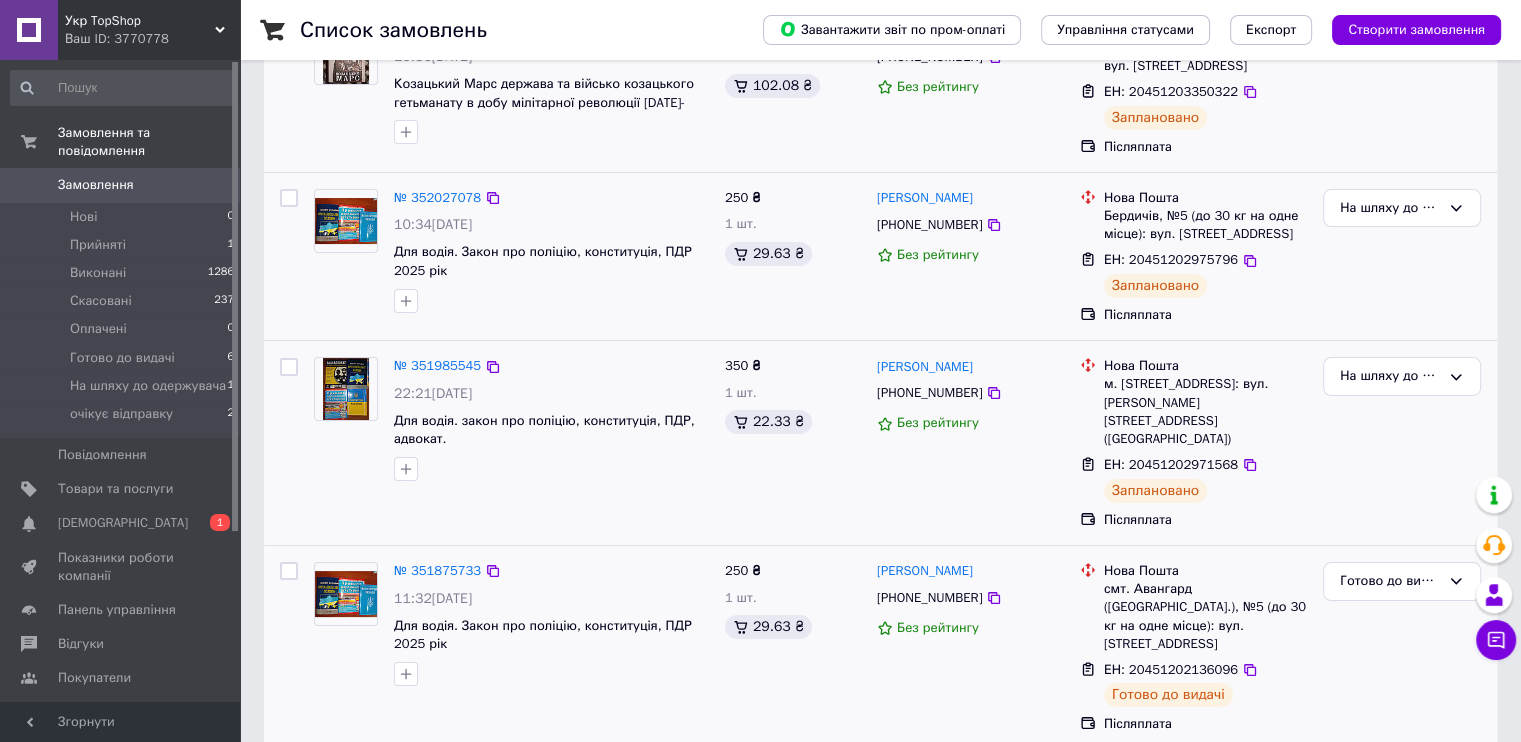scroll, scrollTop: 0, scrollLeft: 0, axis: both 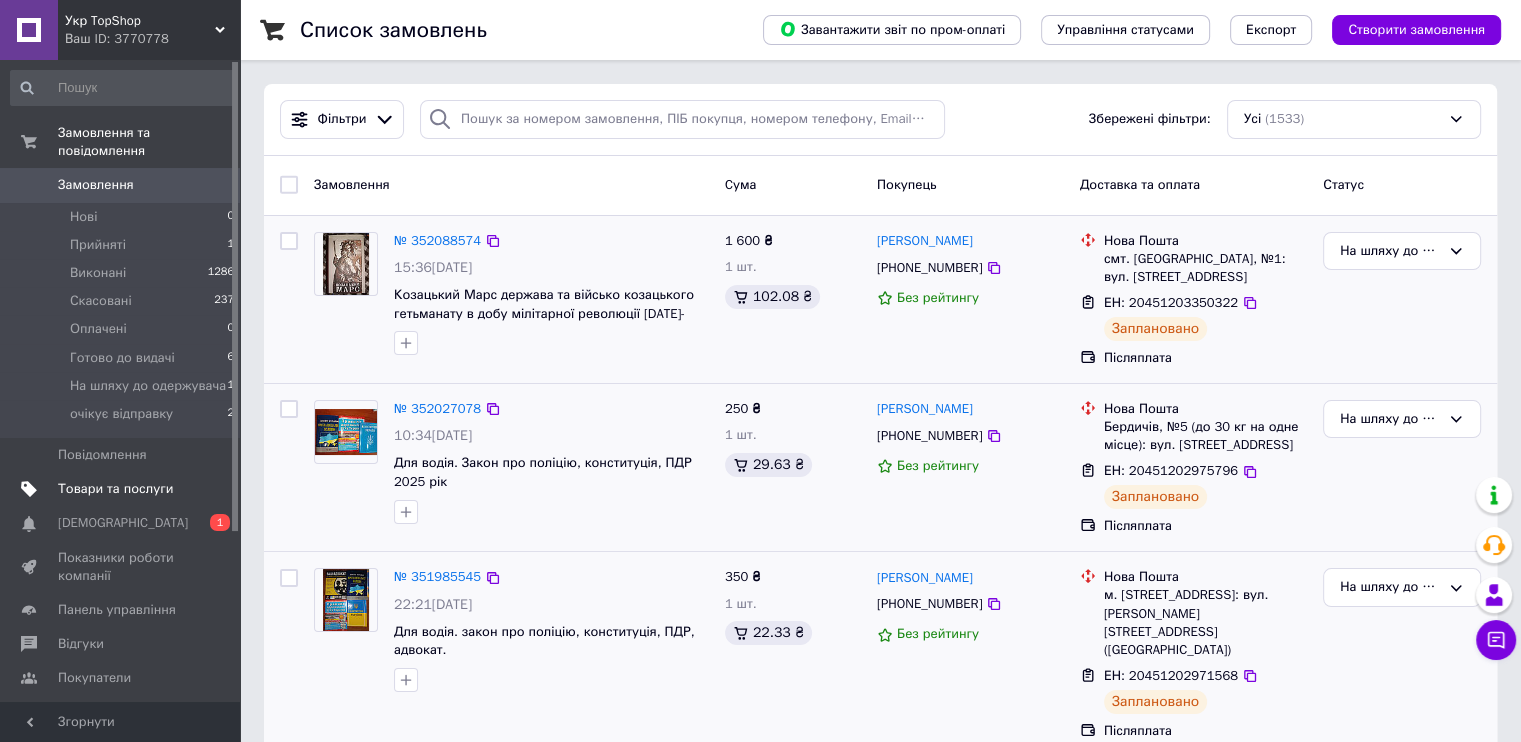 click on "Товари та послуги" at bounding box center [115, 489] 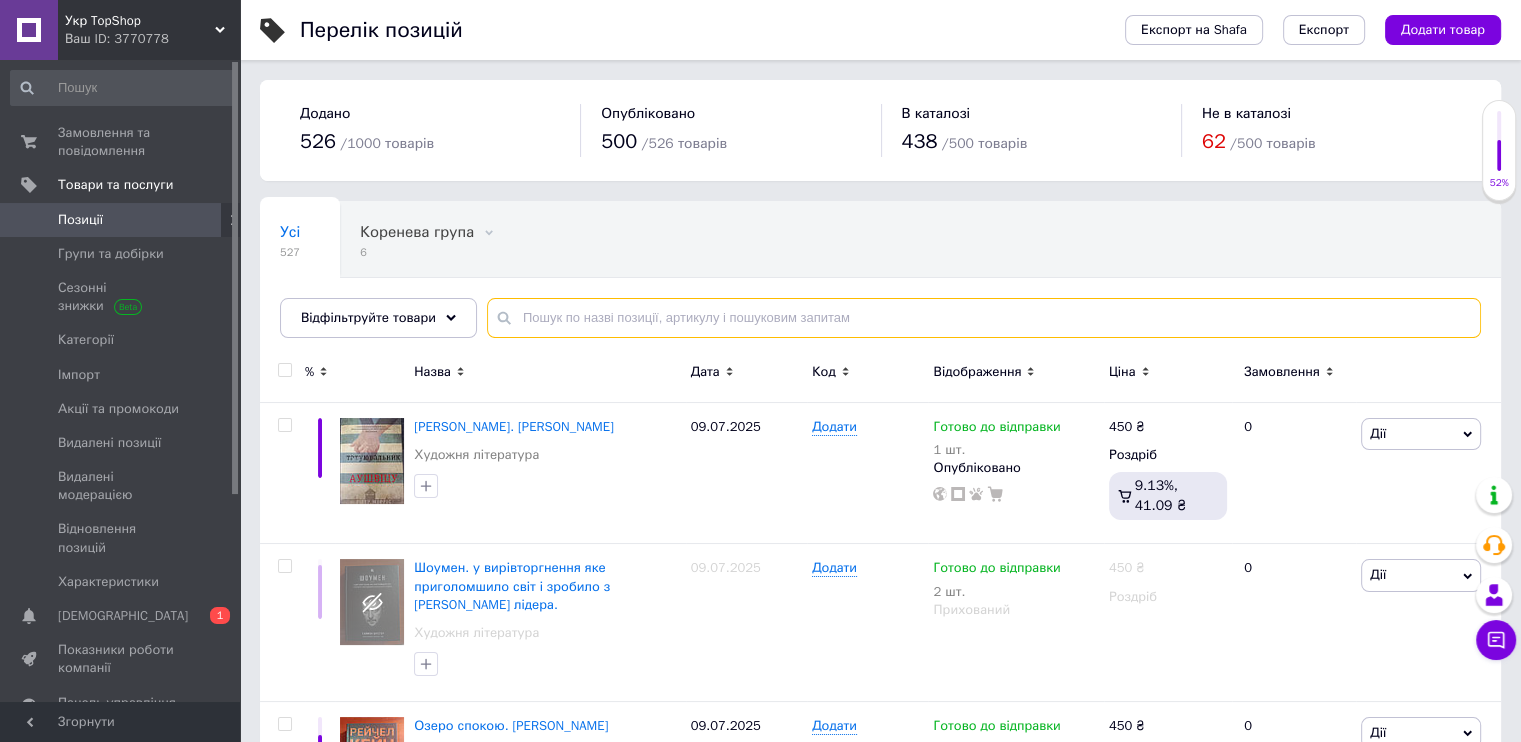 click at bounding box center [984, 318] 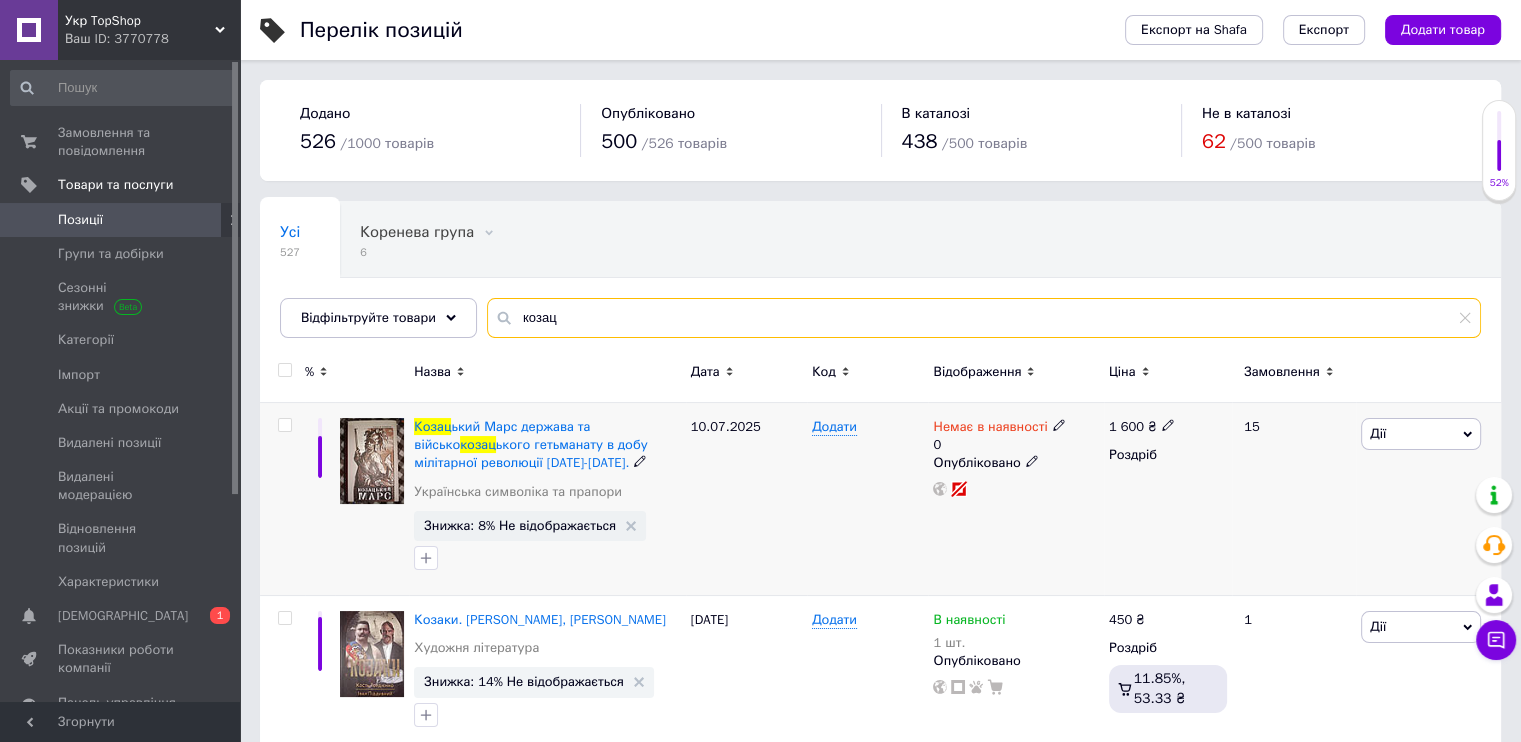 type on "козац" 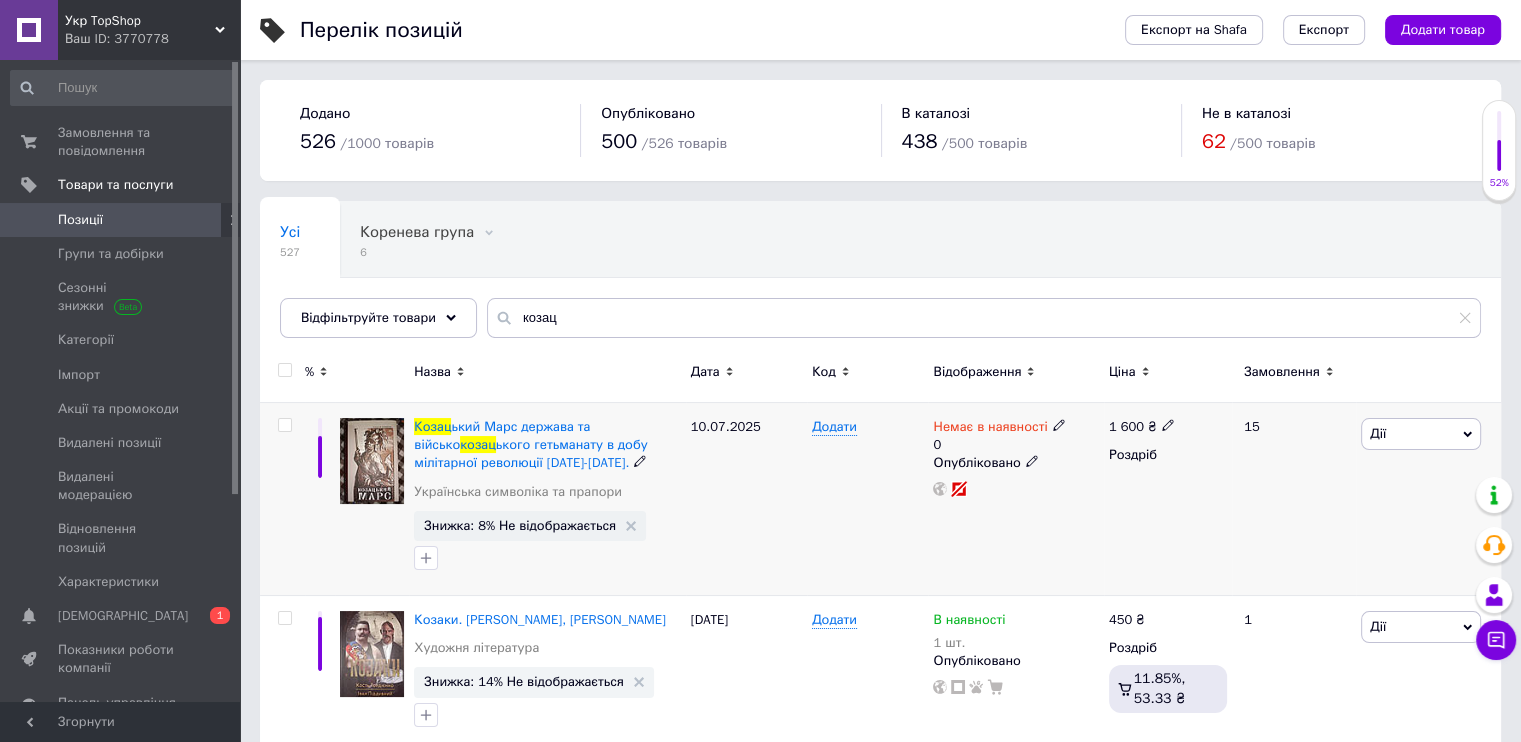 click 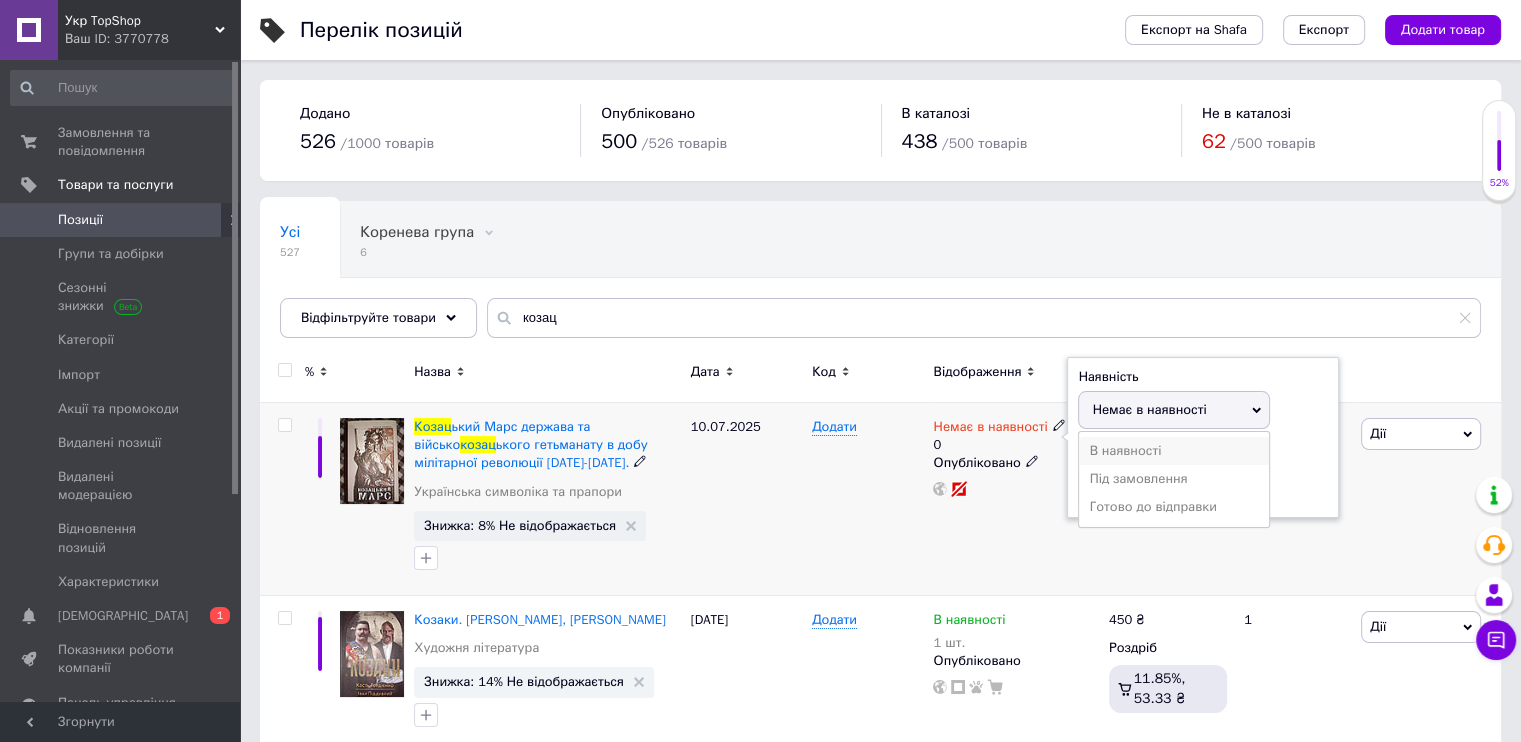 click on "В наявності" at bounding box center [1174, 451] 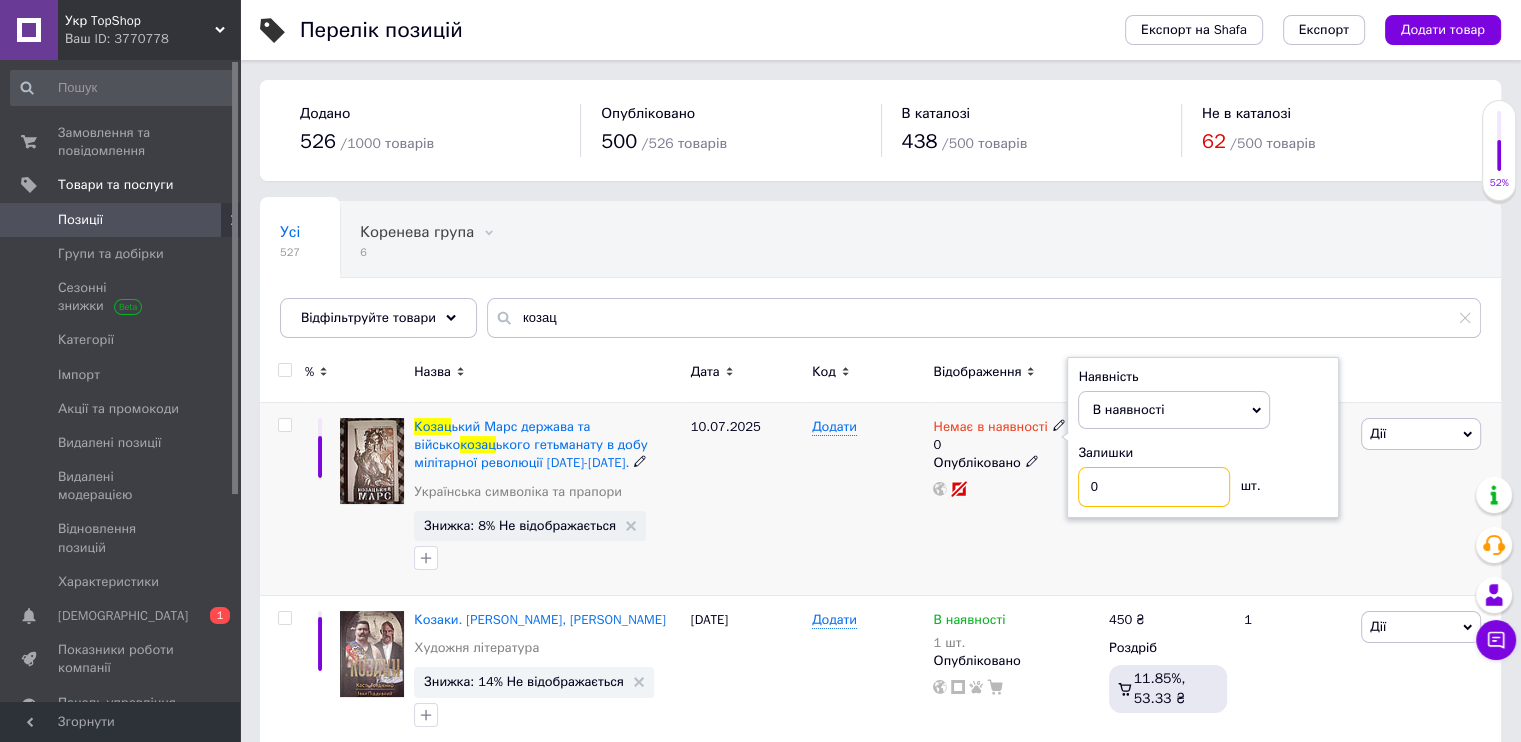 click on "0" at bounding box center [1154, 487] 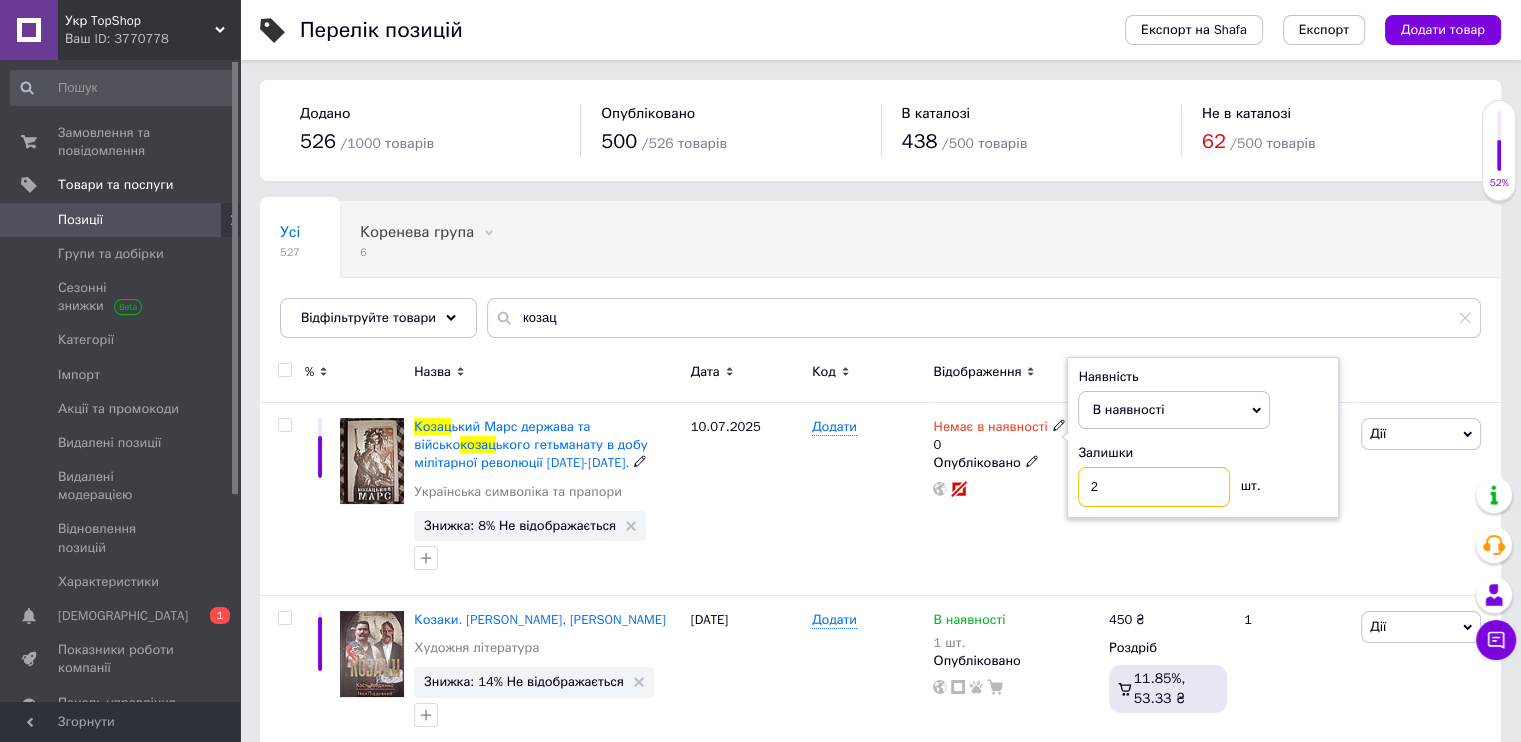type on "2" 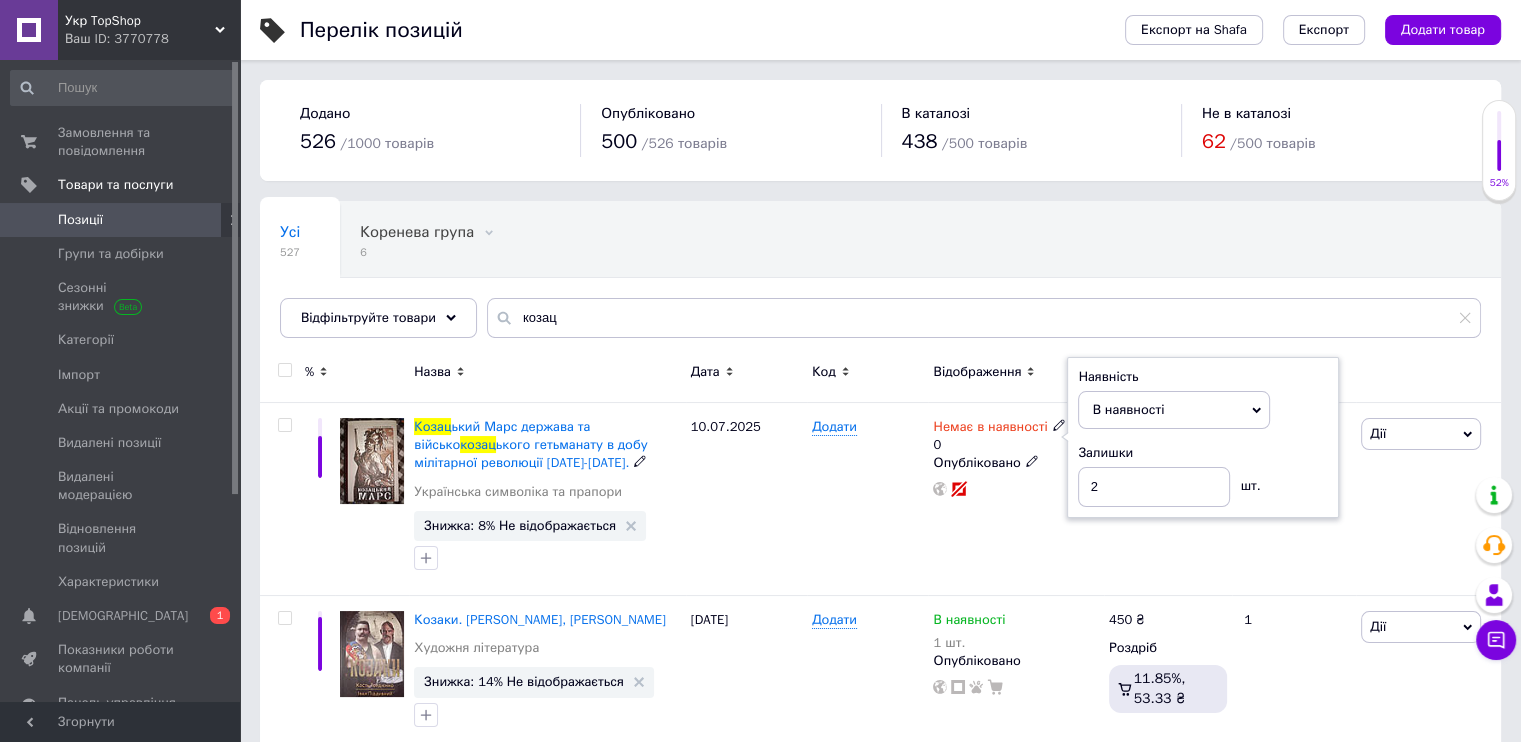 click 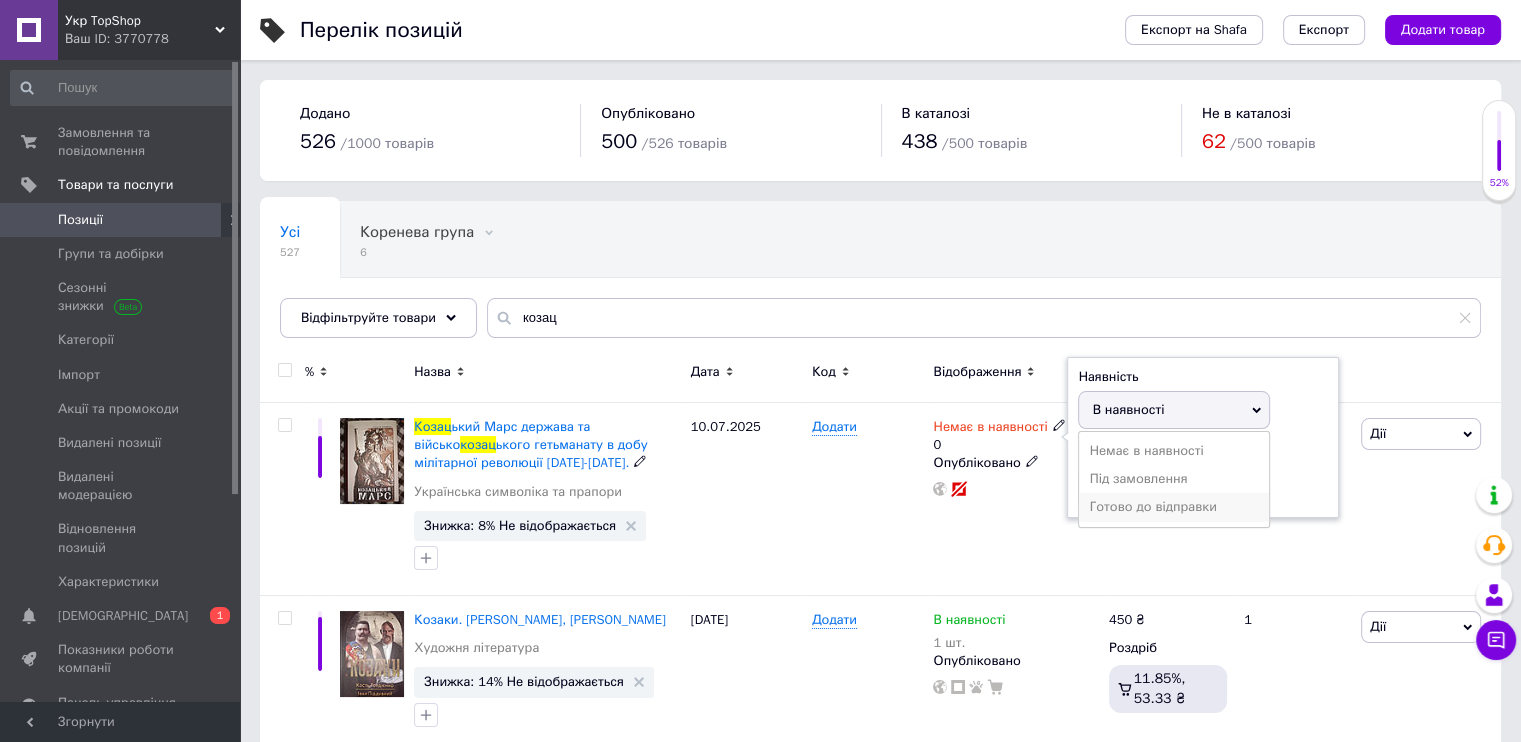 click on "Готово до відправки" at bounding box center [1174, 507] 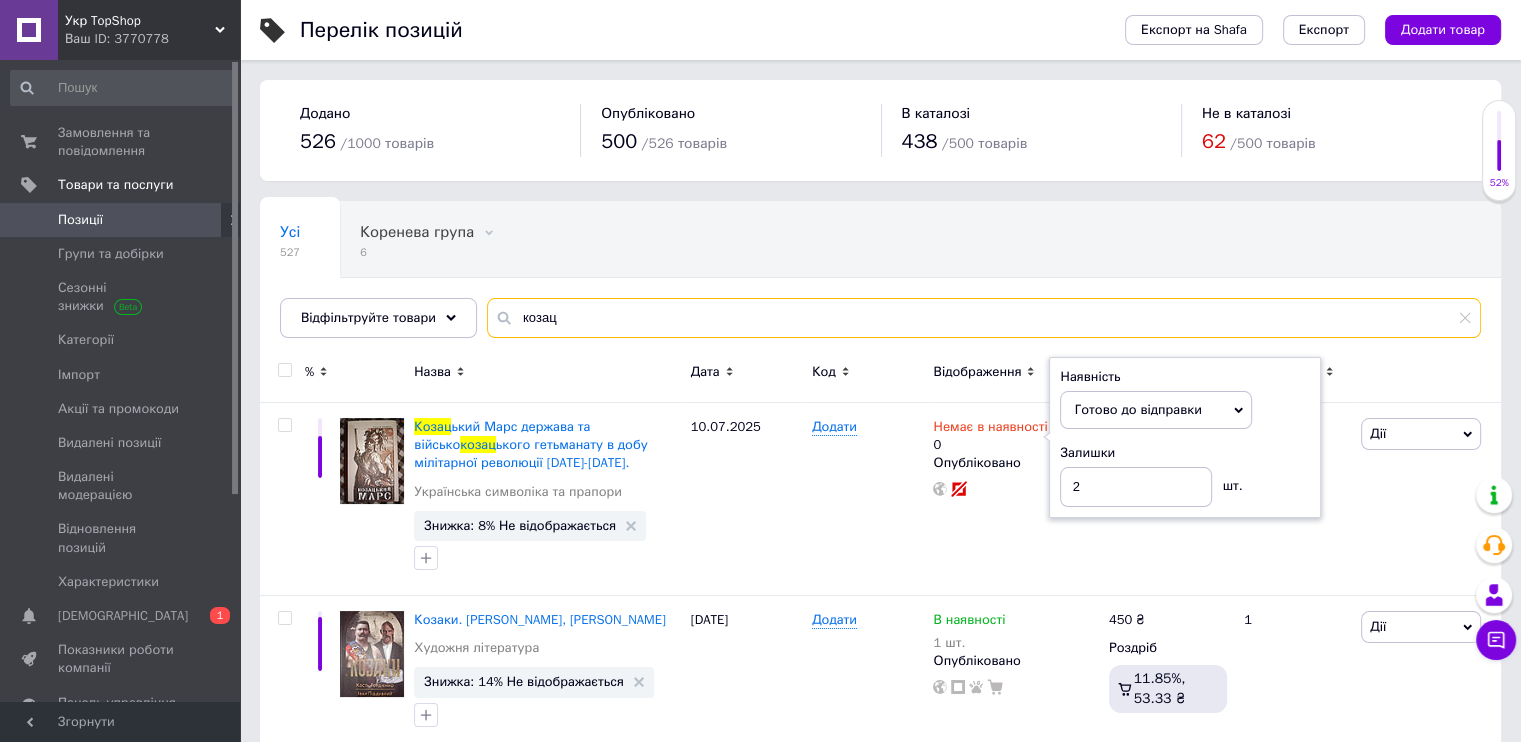 click on "козац" at bounding box center [984, 318] 